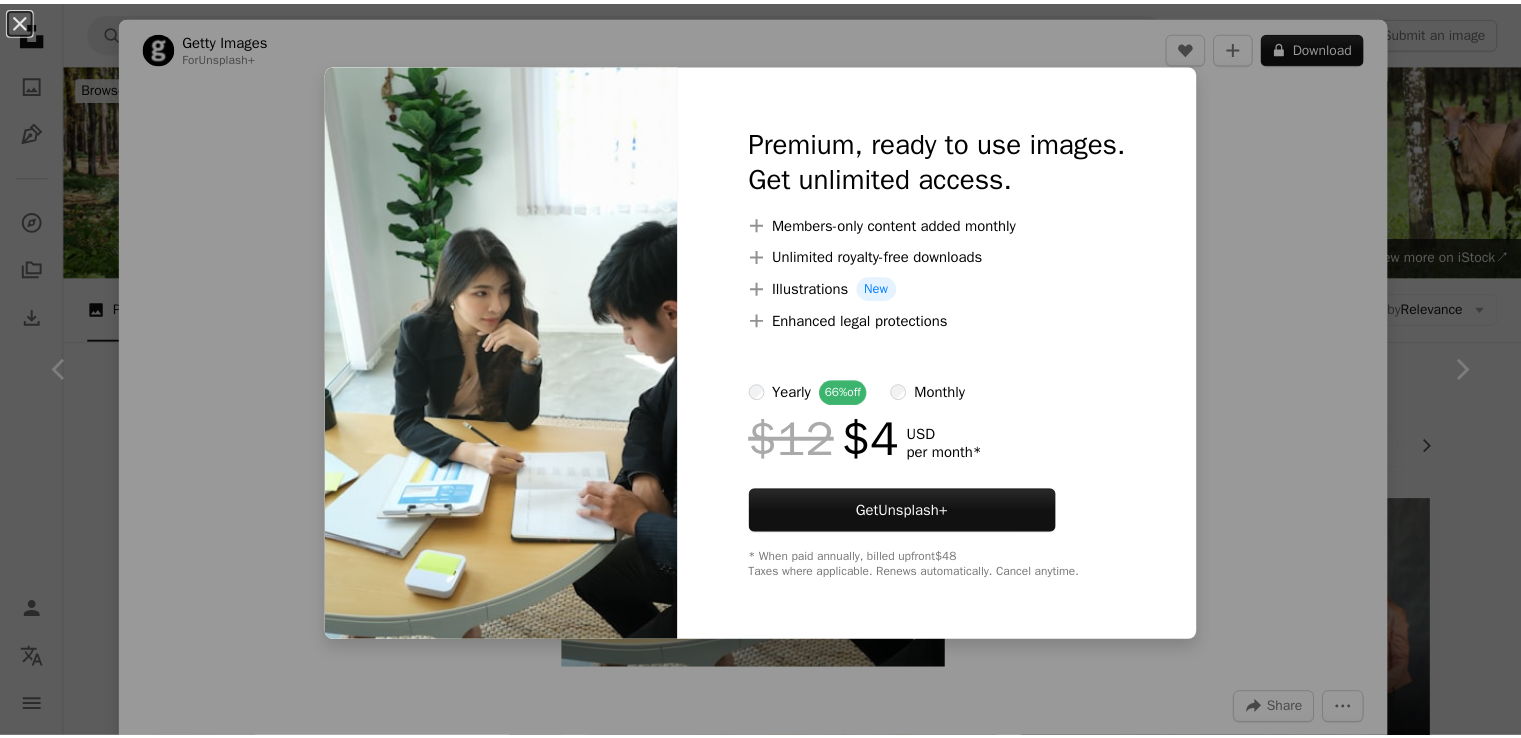 scroll, scrollTop: 2760, scrollLeft: 0, axis: vertical 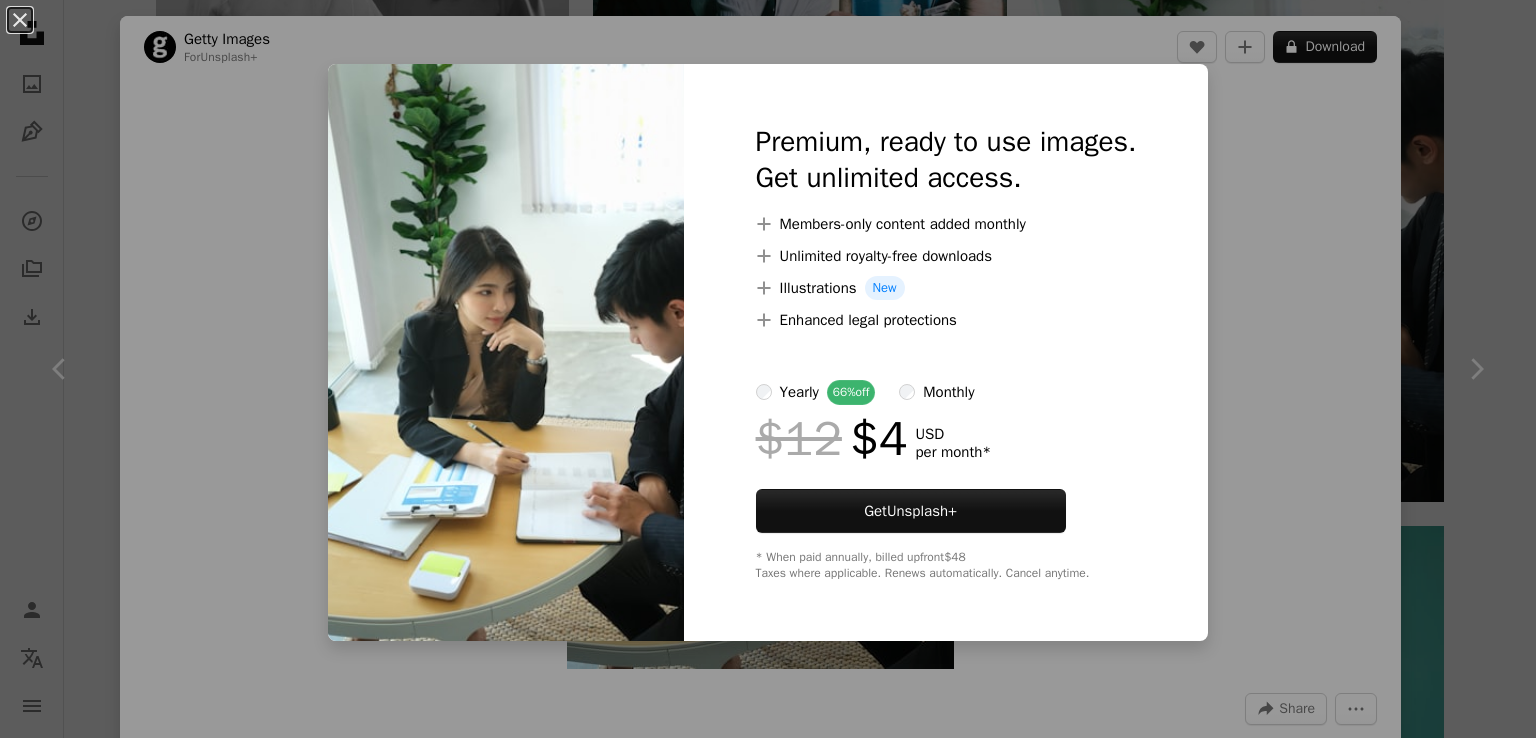 click on "[FIRST] [LAST]" at bounding box center (768, -198) 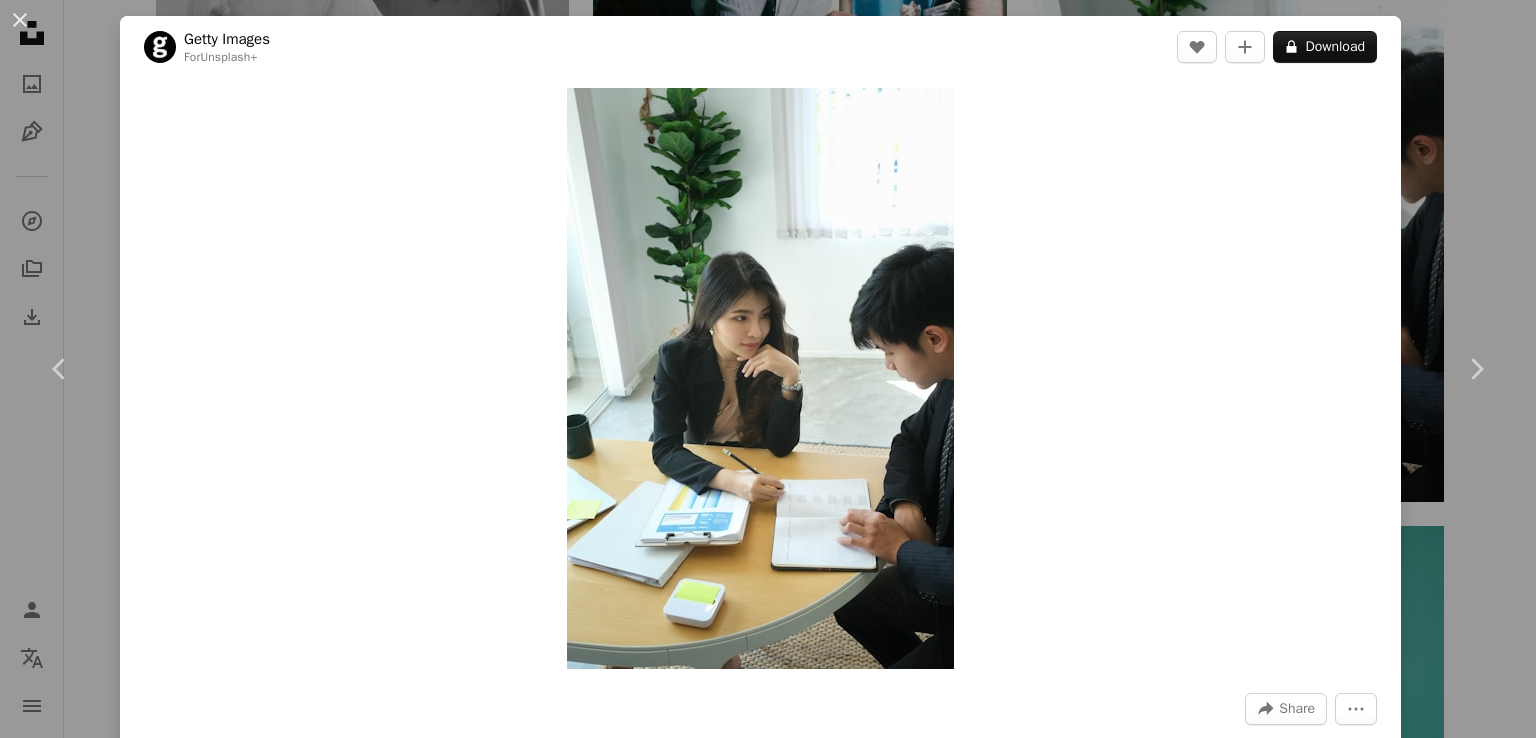 click on "[FIRST] [LAST]" at bounding box center [768, 369] 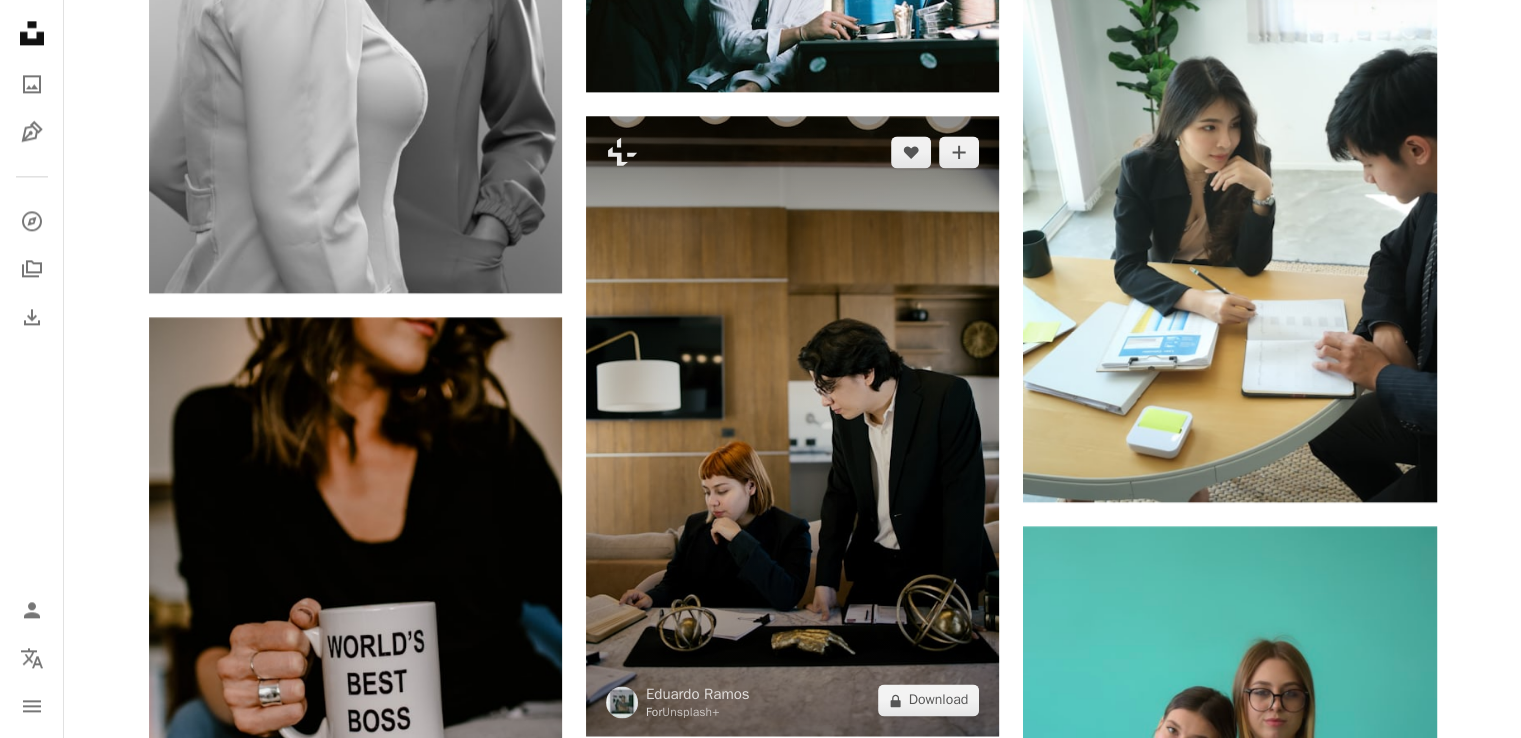 click at bounding box center [792, 426] 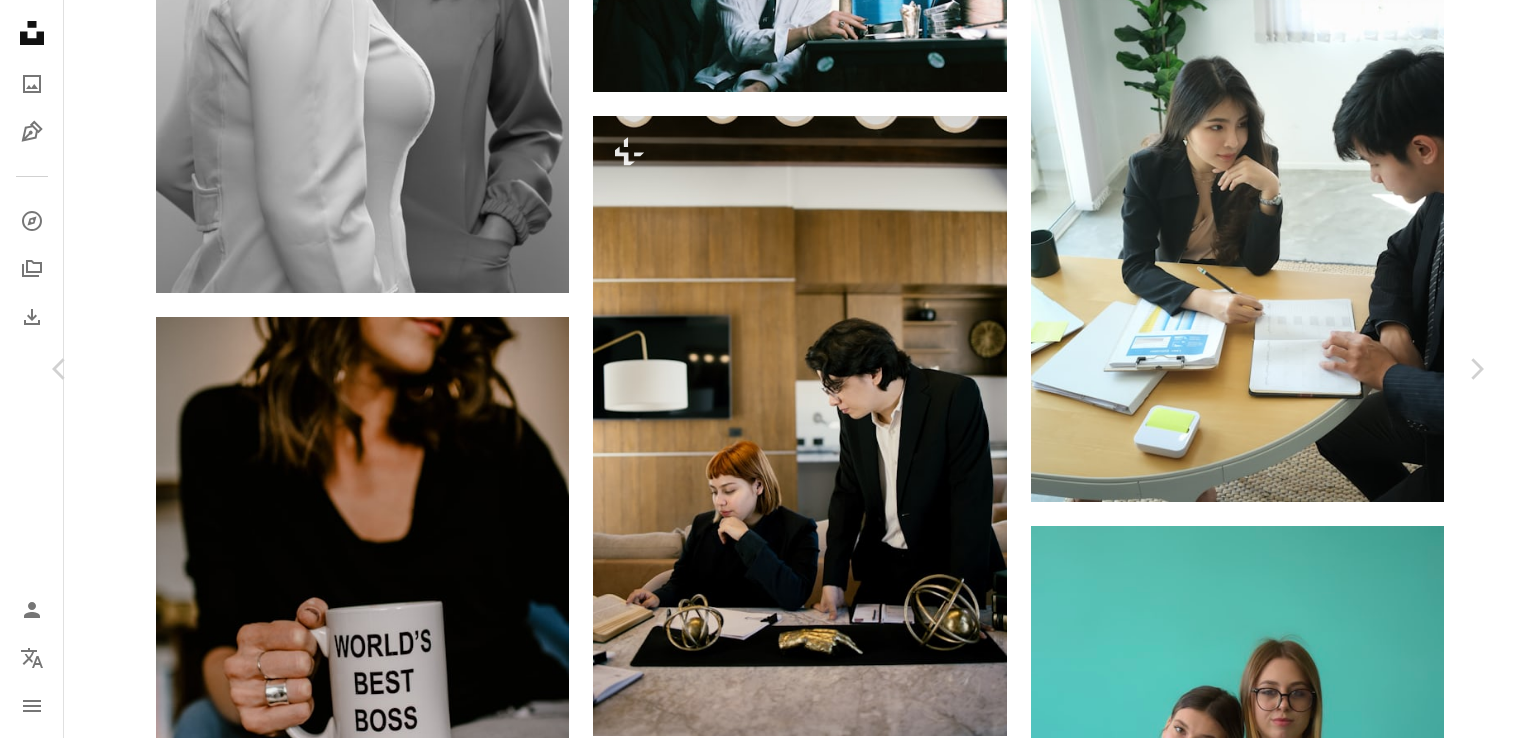click on "[FIRST] [LAST]" at bounding box center [768, 2733] 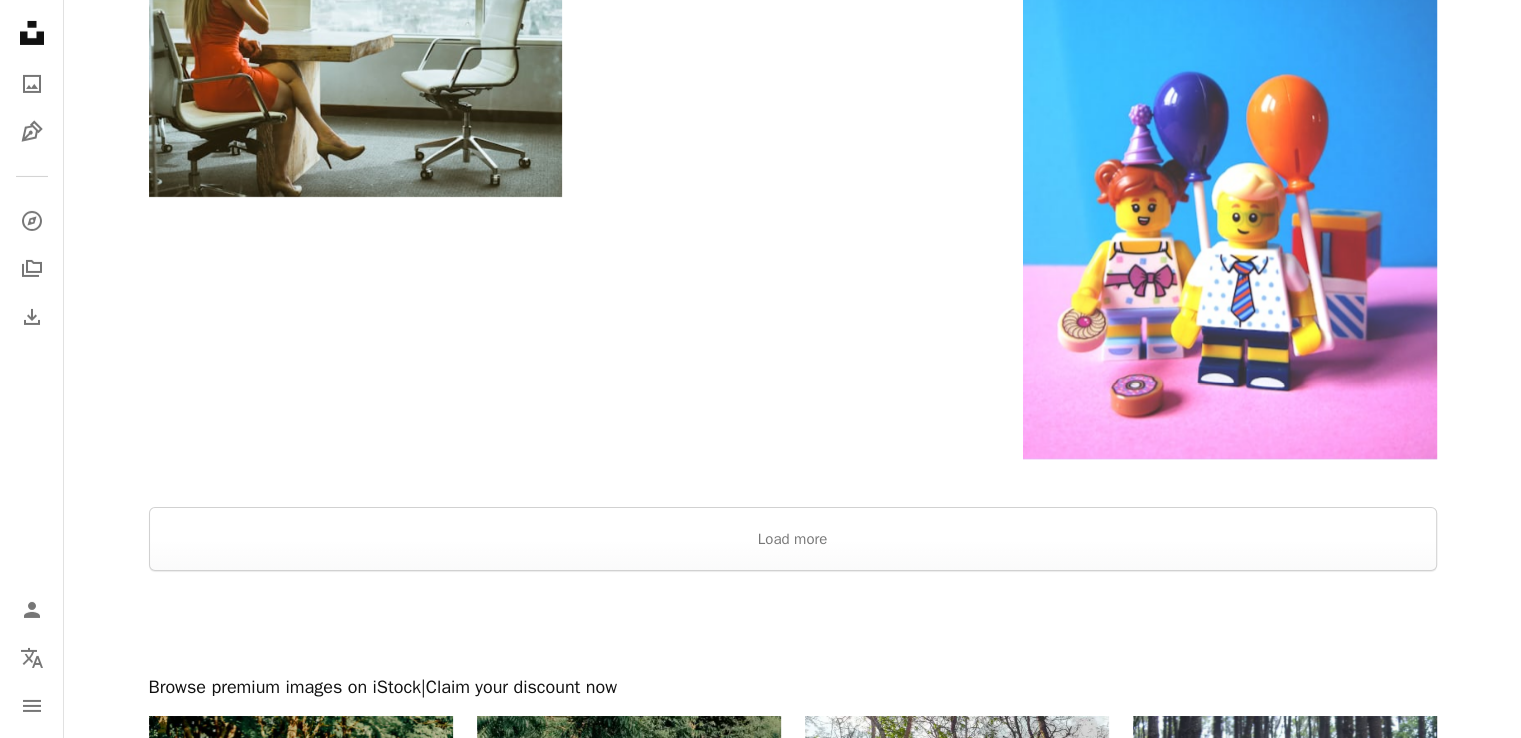 scroll, scrollTop: 7080, scrollLeft: 0, axis: vertical 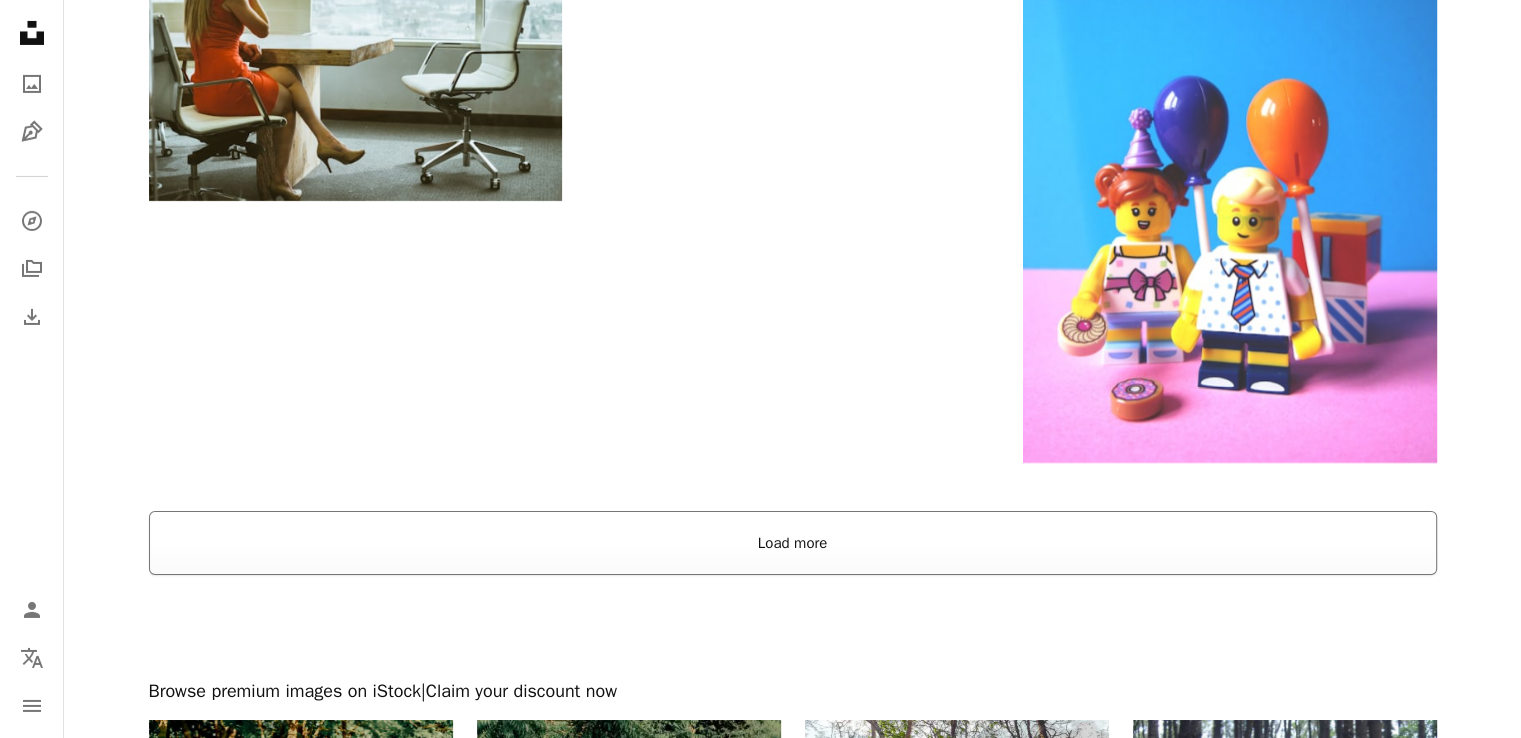 click on "Load more" at bounding box center (793, 543) 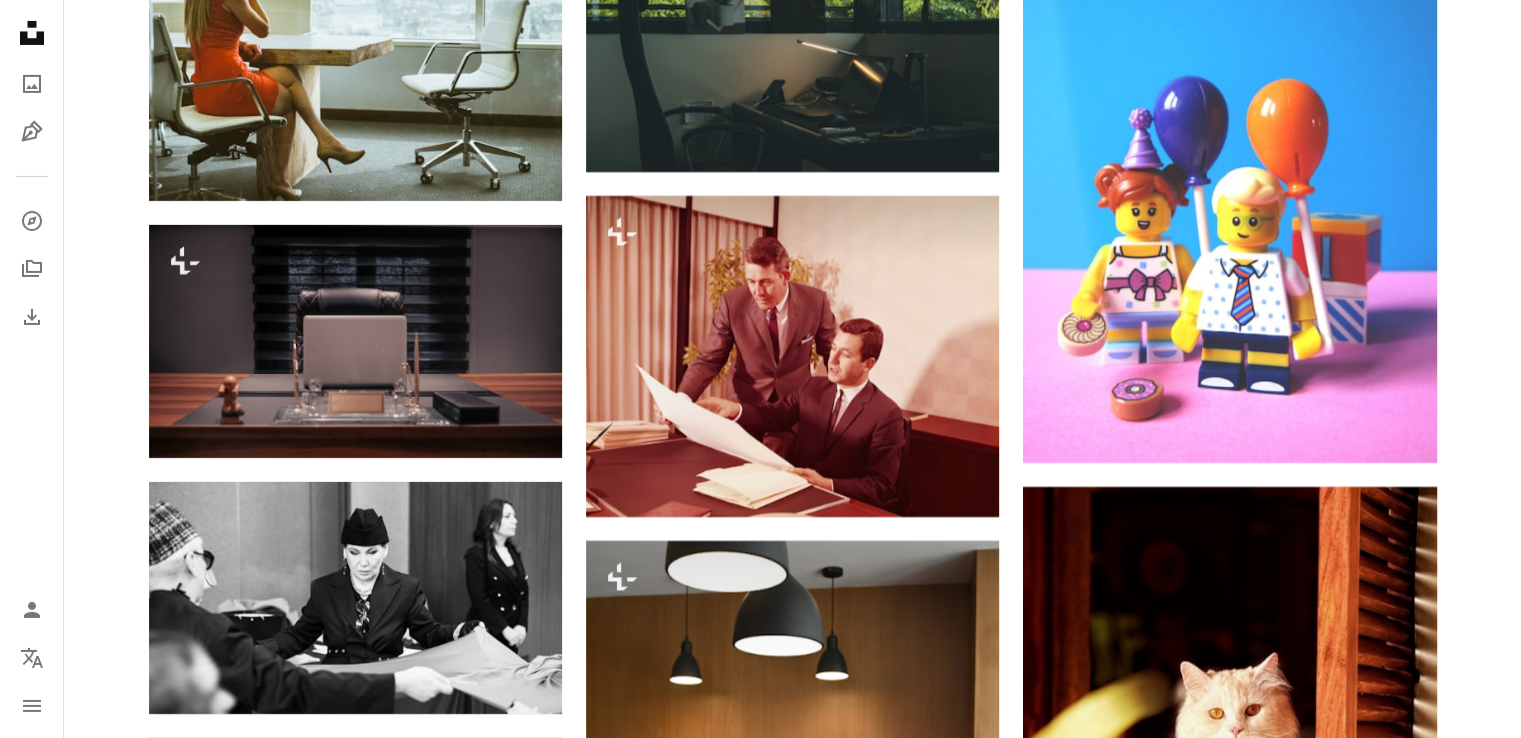 click on "[FIRST] [LAST]" at bounding box center (792, -1267) 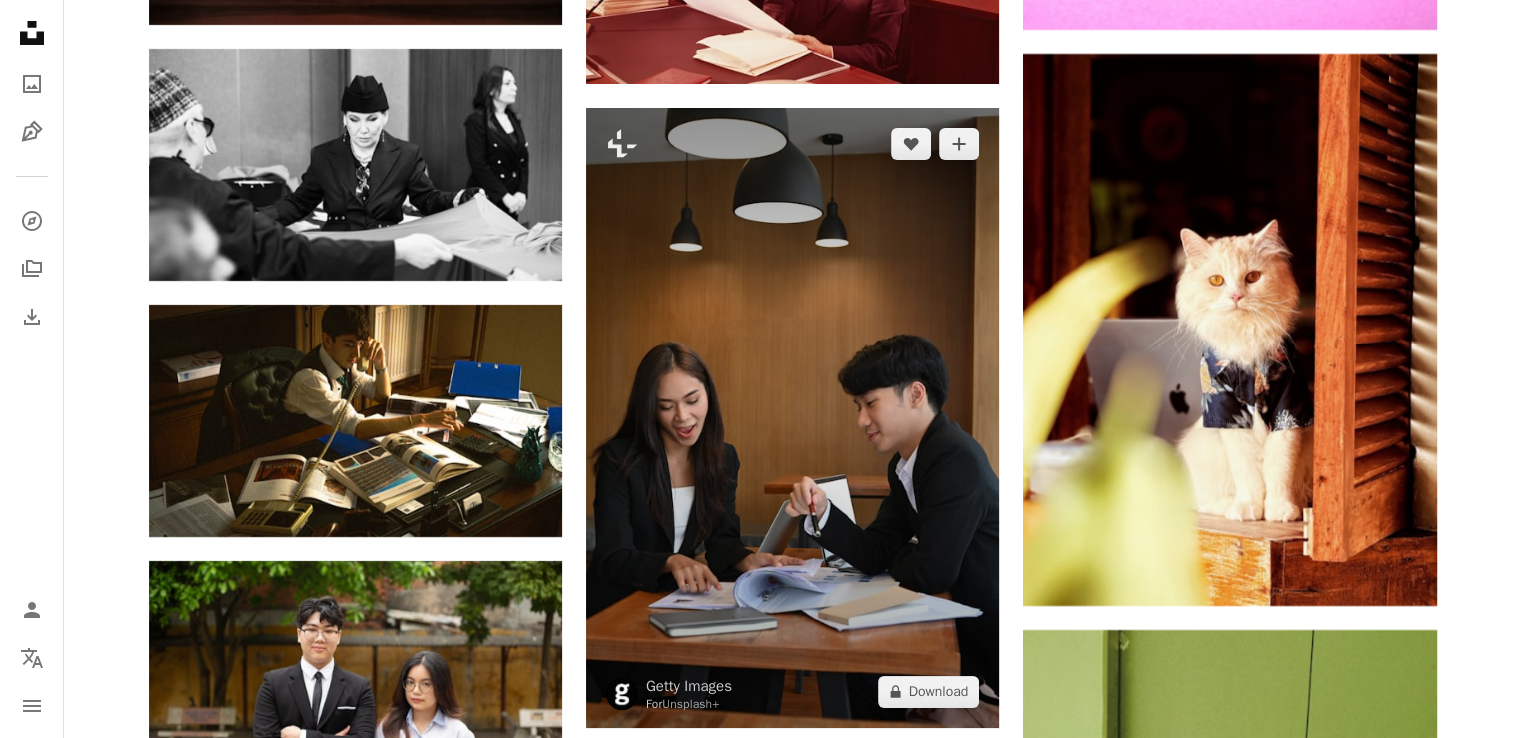 scroll, scrollTop: 7480, scrollLeft: 0, axis: vertical 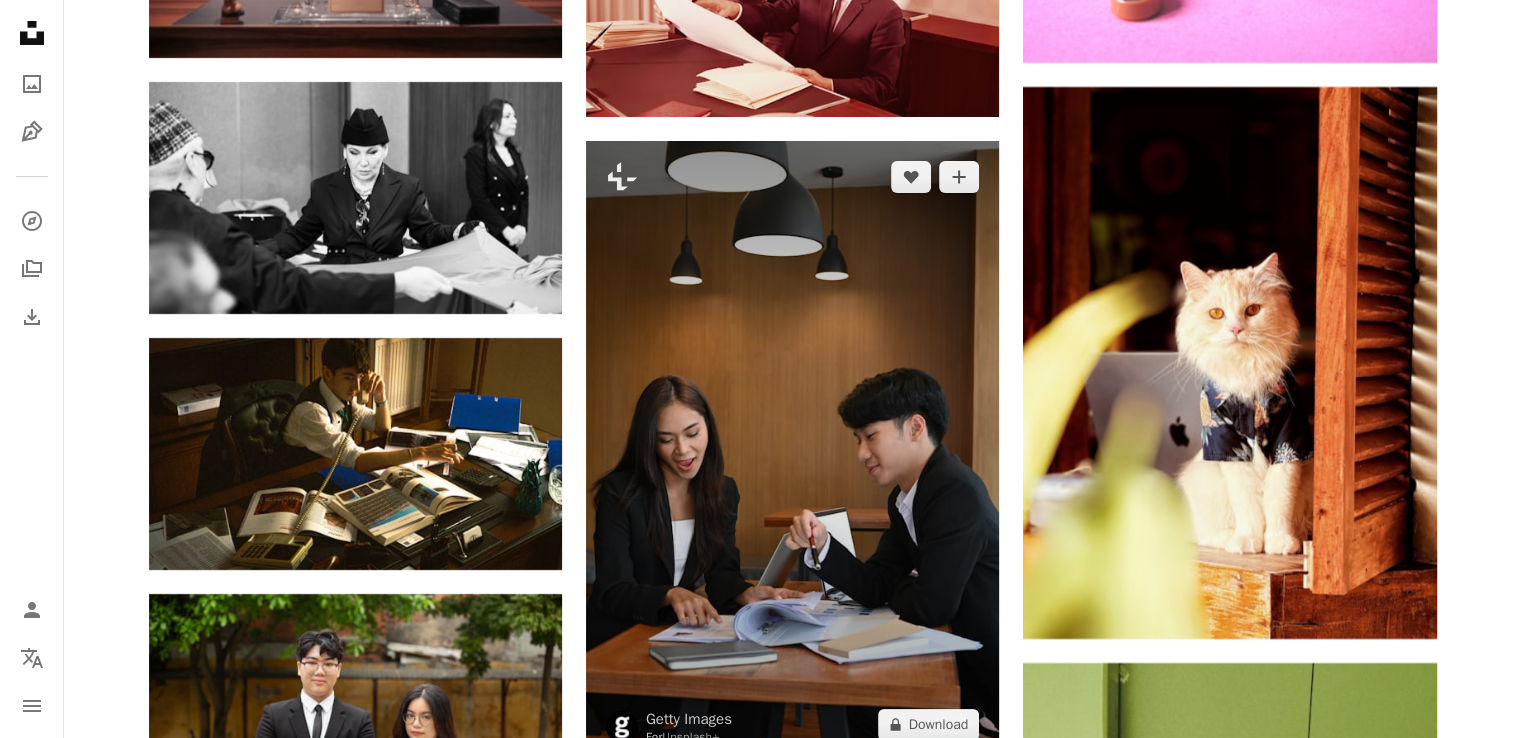click at bounding box center [792, 451] 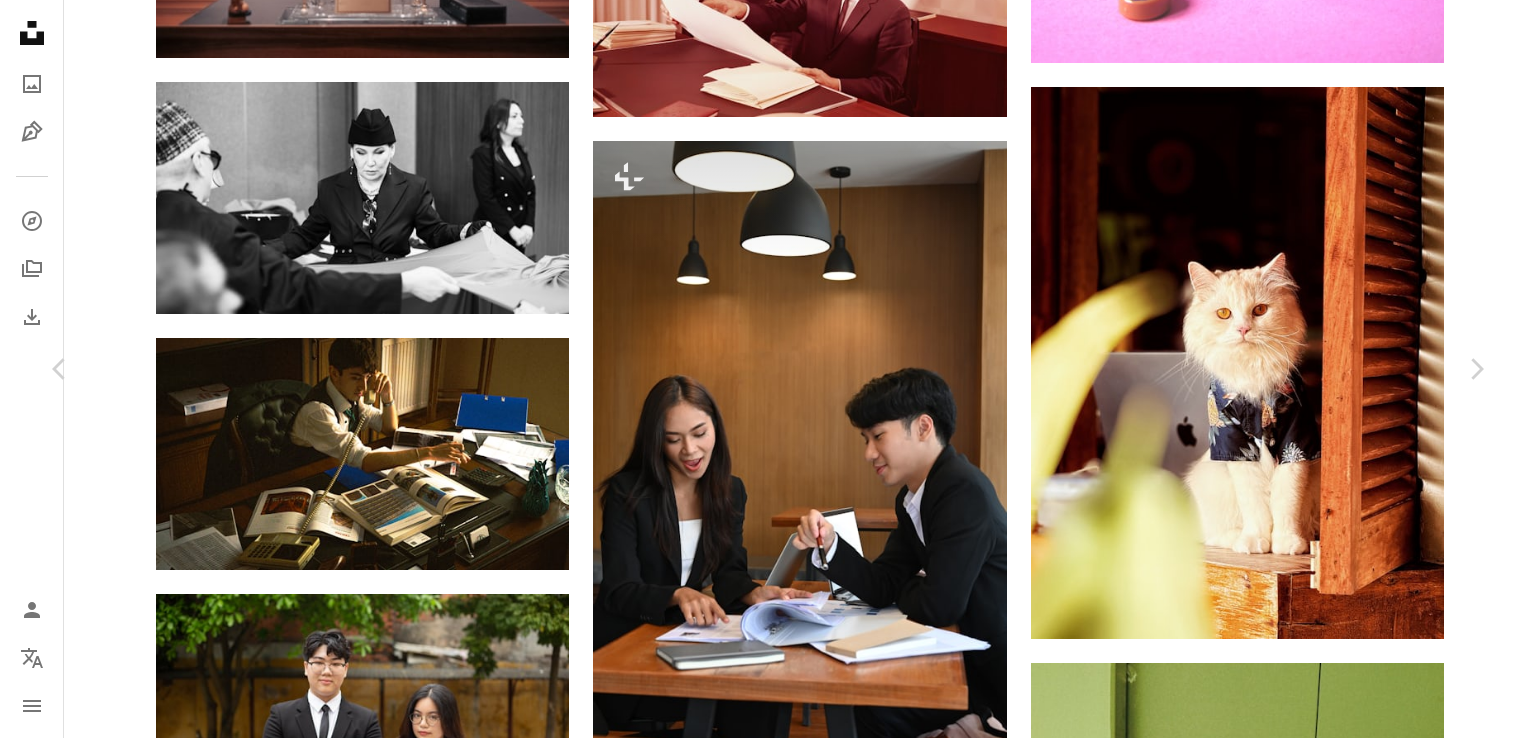 click on "An X shape Chevron left Chevron right Getty Images For  Unsplash+ A heart A plus sign A lock Download Zoom in A forward-right arrow Share More Actions Calendar outlined Published on  August 29, 2022 Safety Licensed under the  Unsplash+ License meeting table communication happiness businessman gen z talking discussion recruitment manager indoors young women colleagues business person employee engagement genz females occupation males trainee Free images From this series Chevron right Plus sign for Unsplash+ Plus sign for Unsplash+ Plus sign for Unsplash+ Plus sign for Unsplash+ Plus sign for Unsplash+ Plus sign for Unsplash+ Plus sign for Unsplash+ Related images Plus sign for Unsplash+ A heart A plus sign Getty Images For  Unsplash+ A lock Download Plus sign for Unsplash+ A heart A plus sign Getty Images For  Unsplash+ A lock Download Plus sign for Unsplash+ A heart A plus sign Getty Images For  Unsplash+ A lock Download Plus sign for Unsplash+ A heart A plus sign Getty Images For  Unsplash+ A lock Download" at bounding box center (768, 4017) 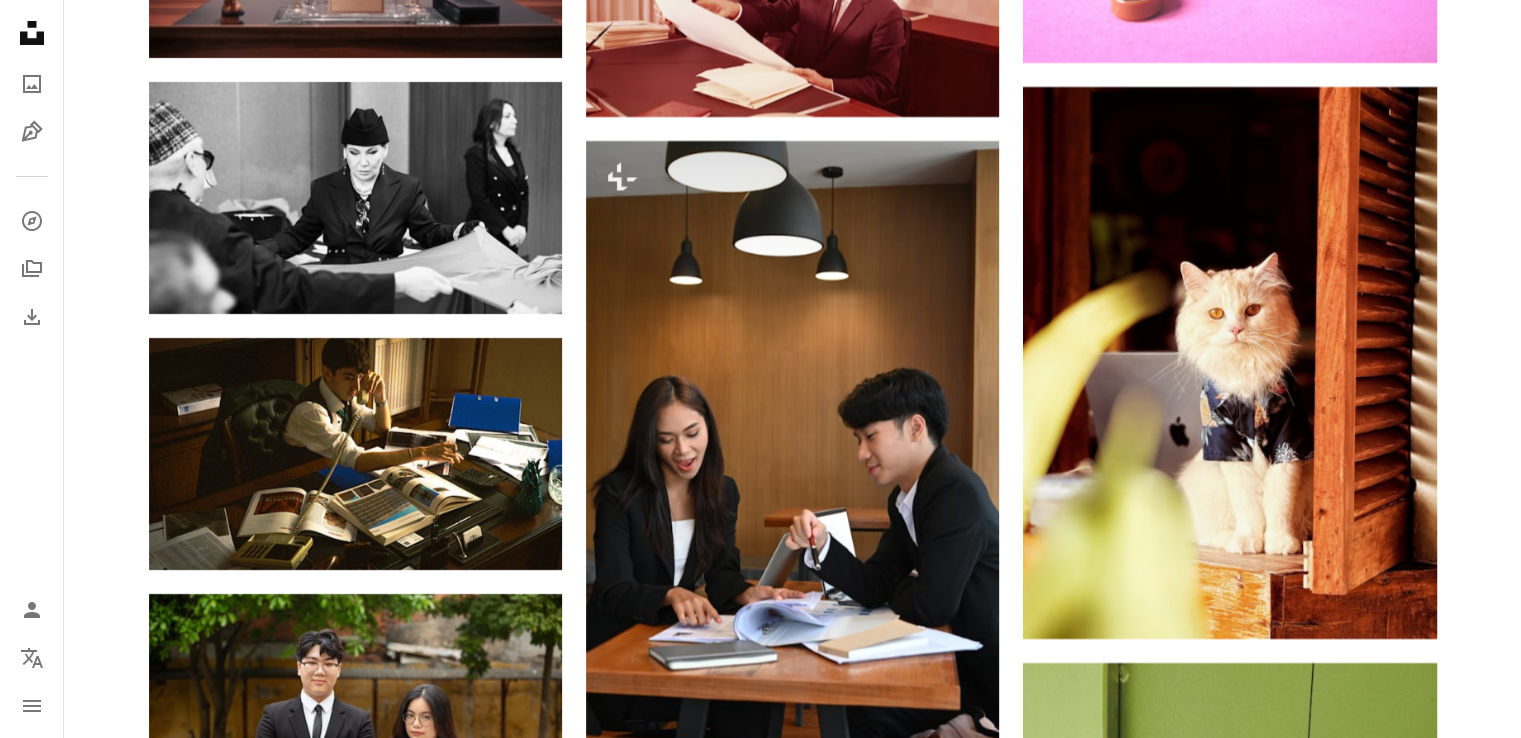 click on "[FIRST] [LAST]" at bounding box center [792, -1667] 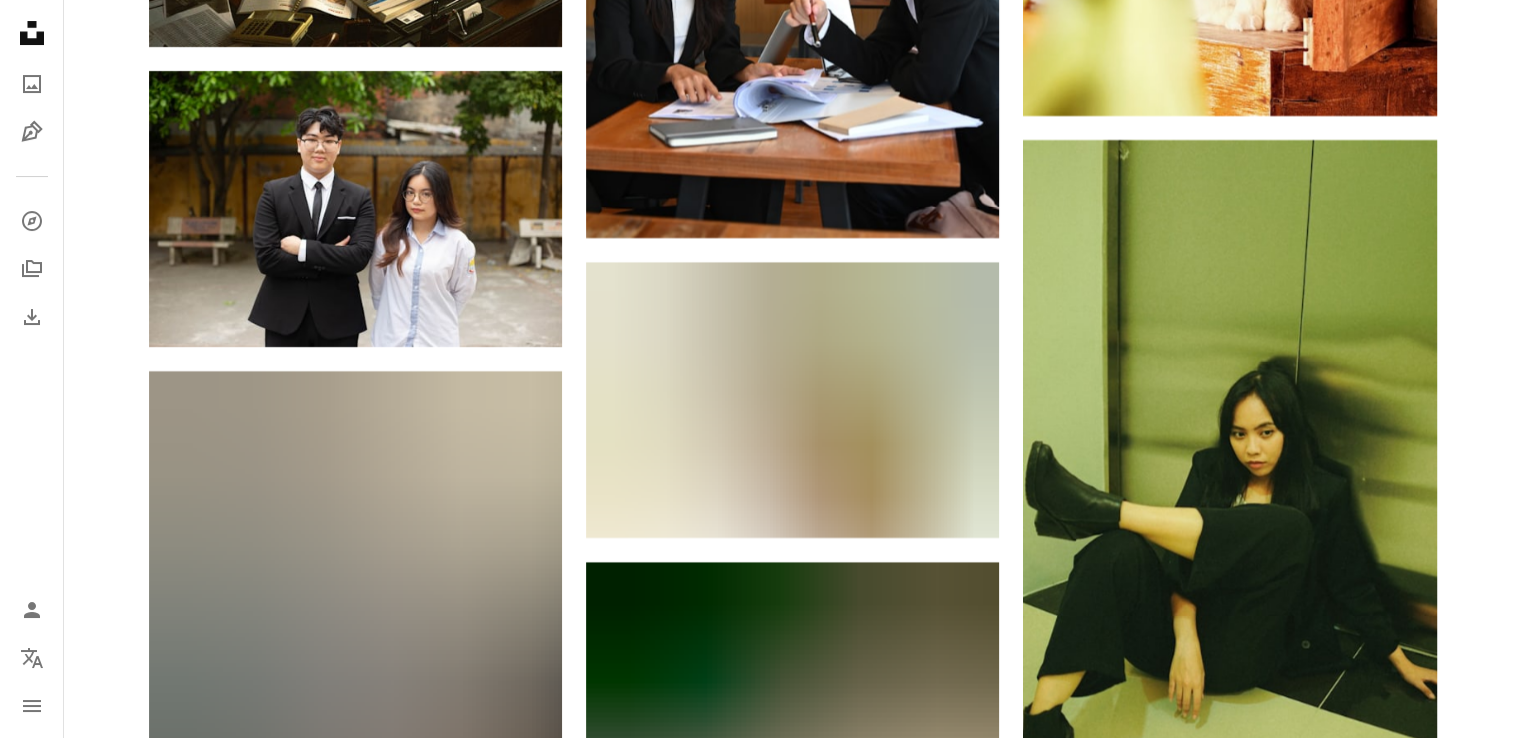 scroll, scrollTop: 8040, scrollLeft: 0, axis: vertical 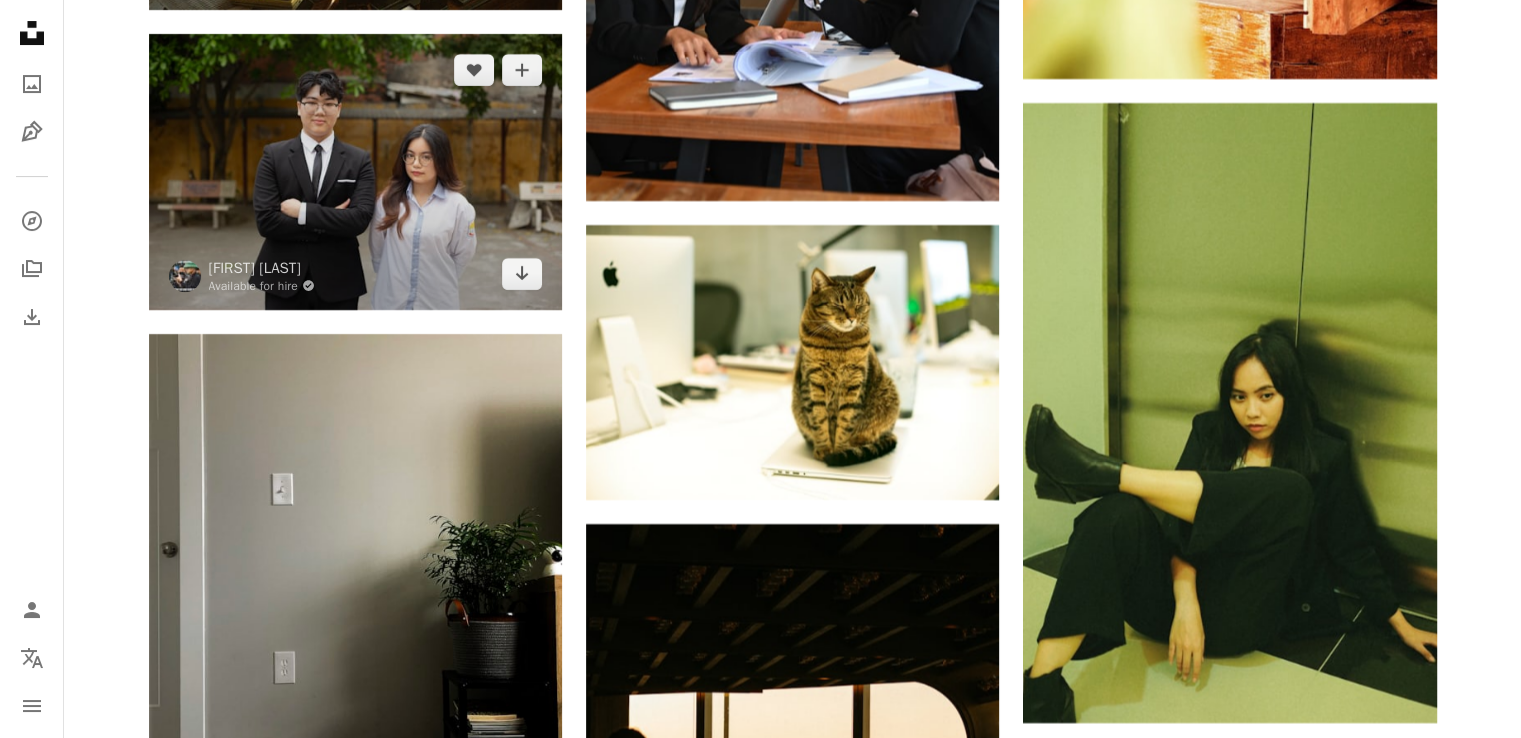 click at bounding box center [355, 171] 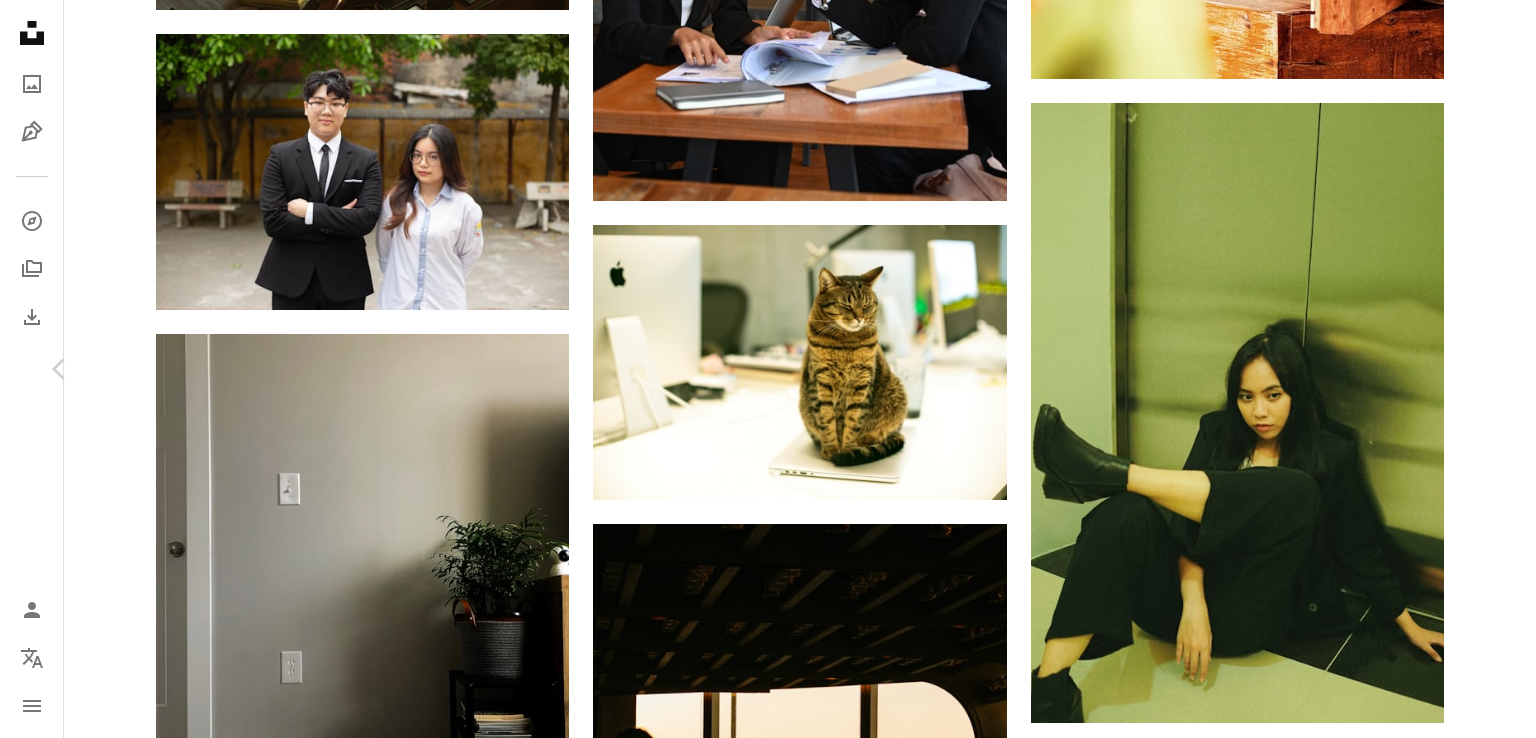 click on "Chevron right" at bounding box center (1476, 369) 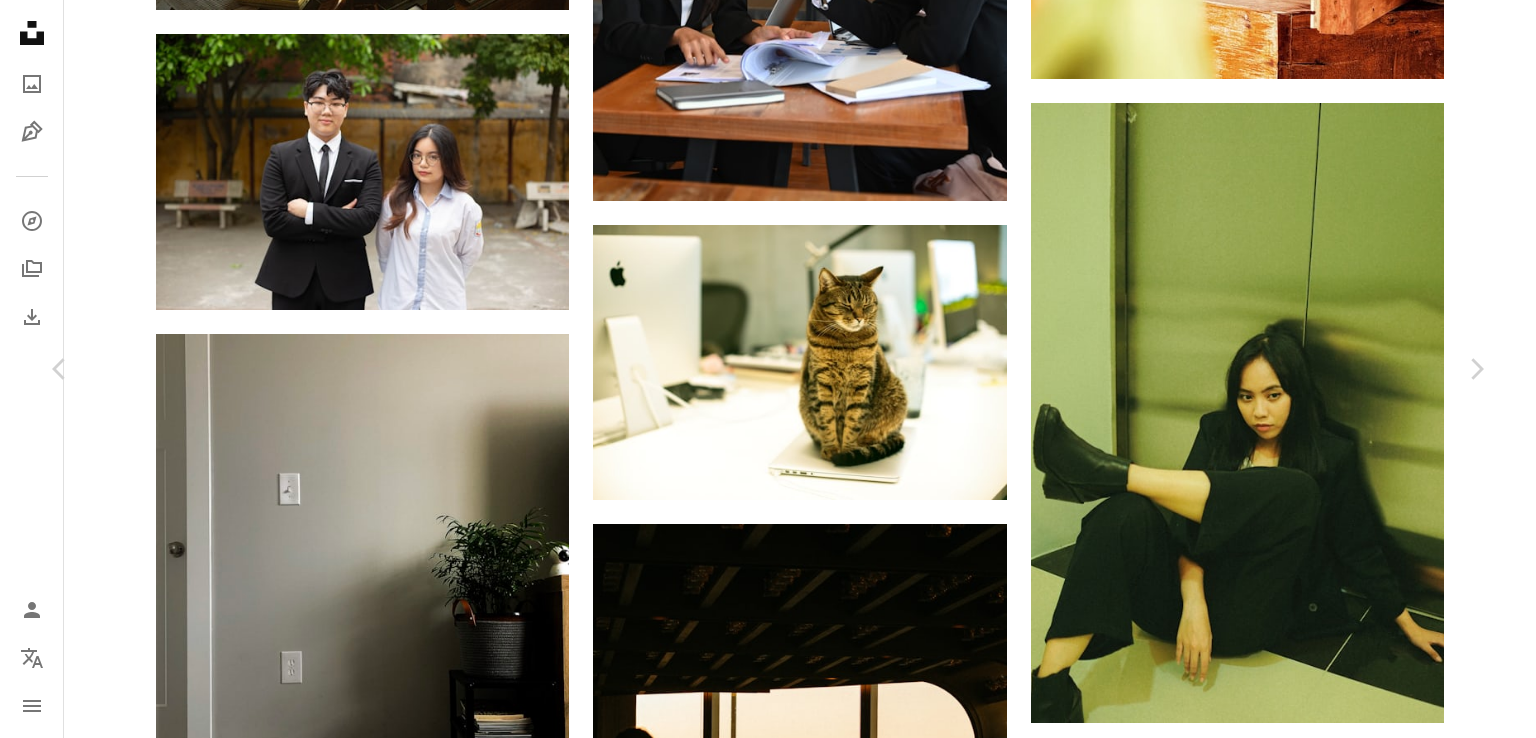 click on "An X shape Chevron left Chevron right Rizky Sabriansyah Available for hire A checkmark inside of a circle A heart A plus sign Download free Chevron down Zoom in Views 41,212 Downloads 216 A forward-right arrow Share Info icon Info More Actions Instagram: @rizkysabriansyah_ Calendar outlined Published on  August 26, 2021 Camera SONY, ILCE-7M2 Safety Free to use under the  Unsplash License photography minimalist group of women editorial fashion editorial portrait human female furniture clothing yellow shoe apparel elevator sitting footwear Public domain images Browse premium related images on iStock  |  Save 20% with code UNSPLASH20 View more on iStock  ↗ Related images A heart A plus sign Rizky Sabriansyah Available for hire A checkmark inside of a circle Arrow pointing down Plus sign for Unsplash+ A heart A plus sign Unsplash+ Community For  Unsplash+ A lock Download A heart A plus sign Rizky Sabriansyah Available for hire A checkmark inside of a circle Arrow pointing down A heart A plus sign A heart For" at bounding box center [768, 3457] 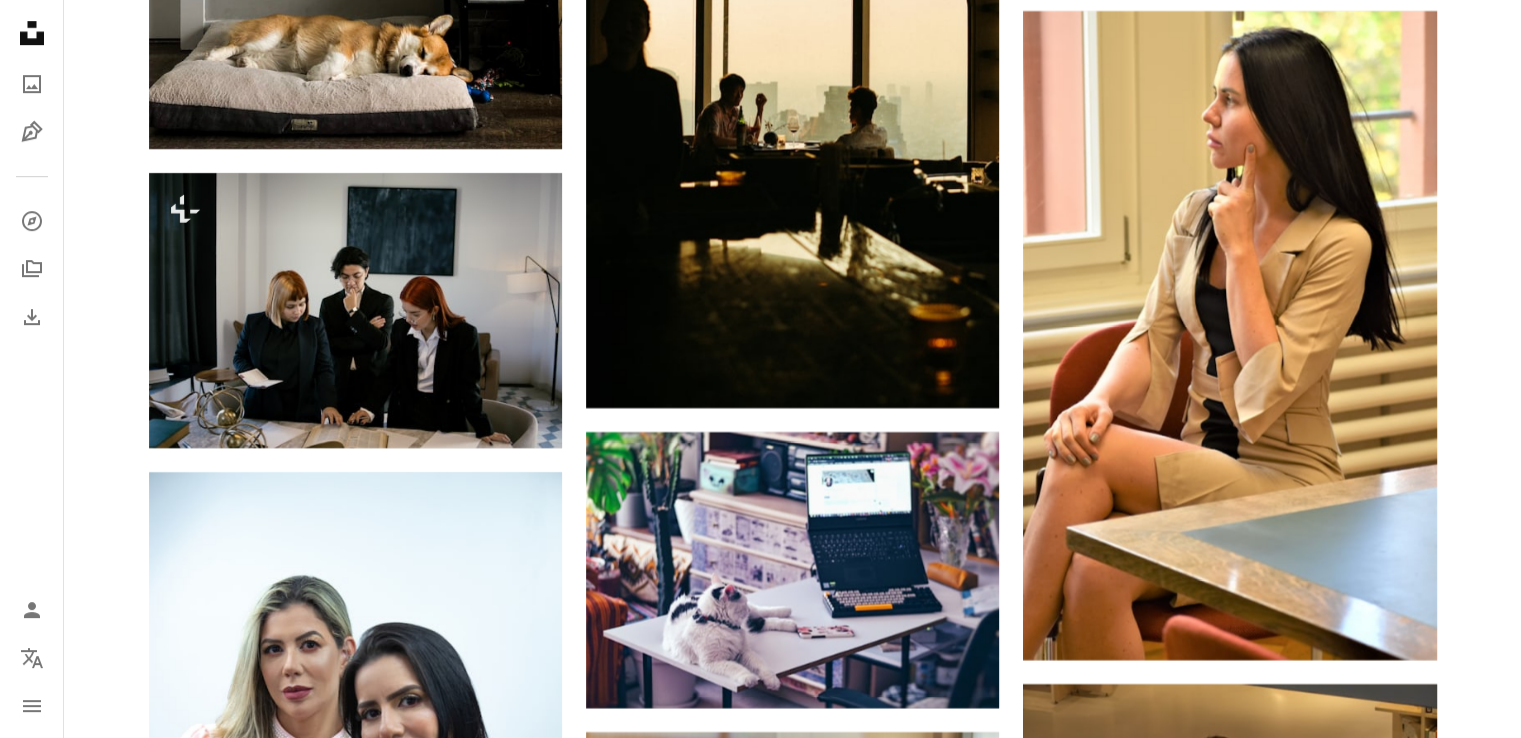 scroll, scrollTop: 8840, scrollLeft: 0, axis: vertical 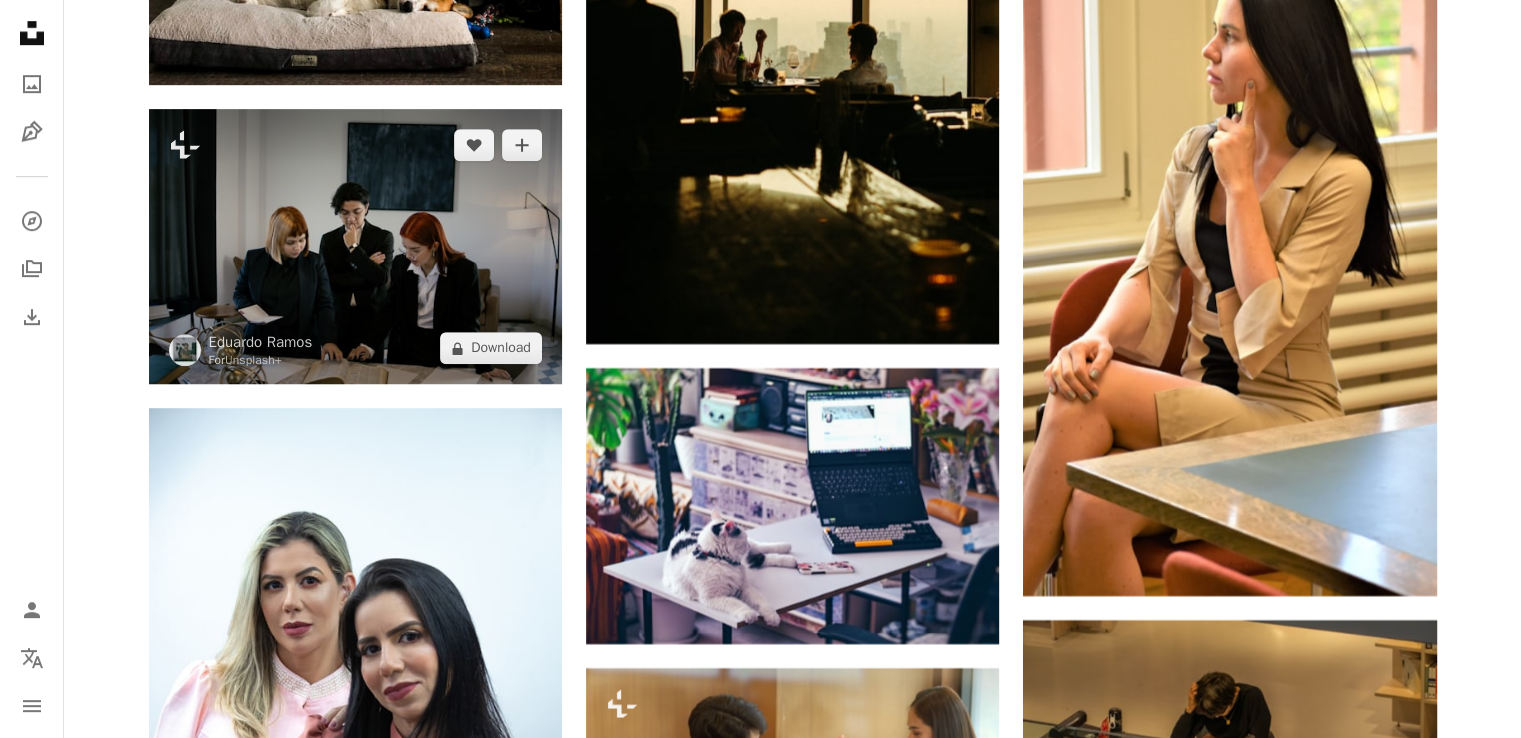 click at bounding box center (355, 246) 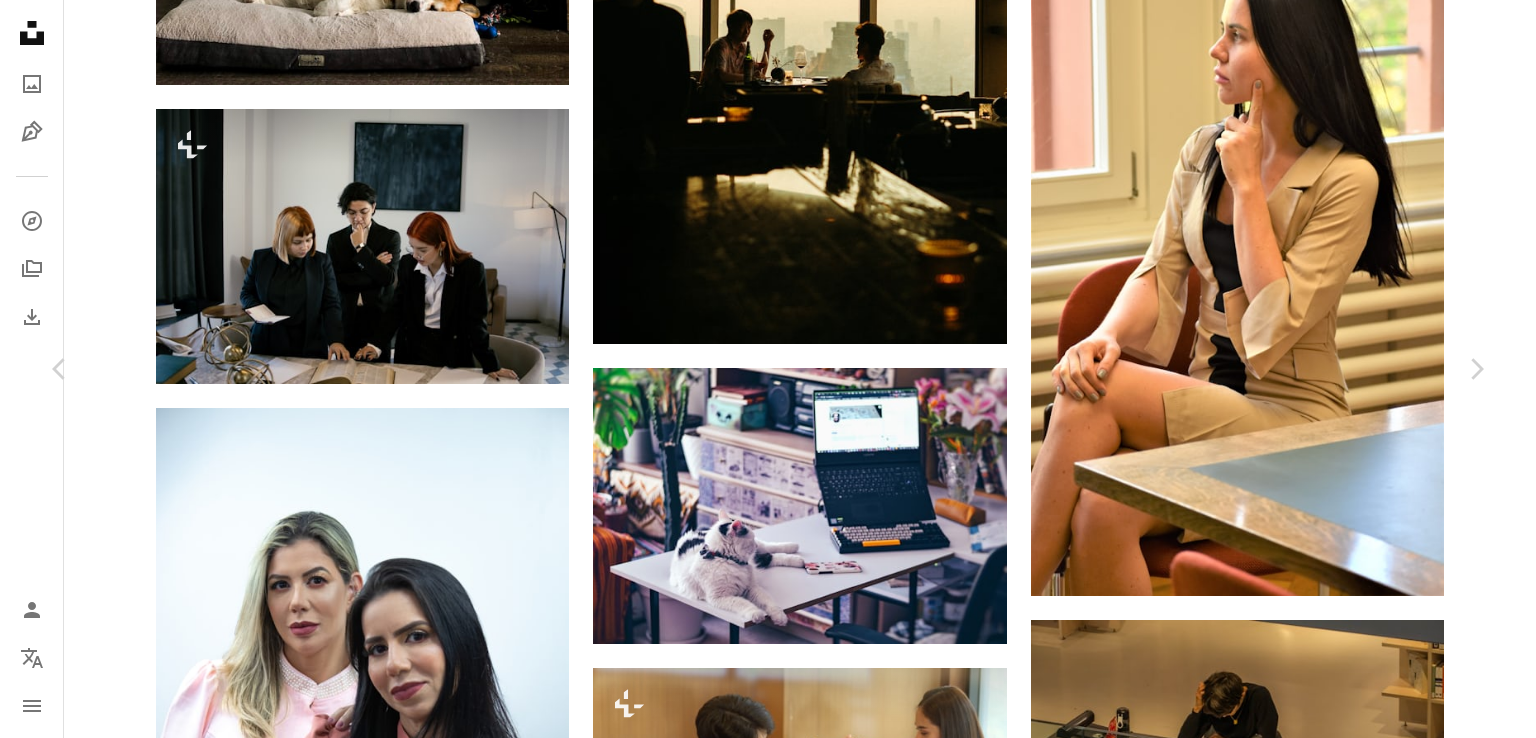 click on "[FIRST] [LAST]" at bounding box center [768, 5375] 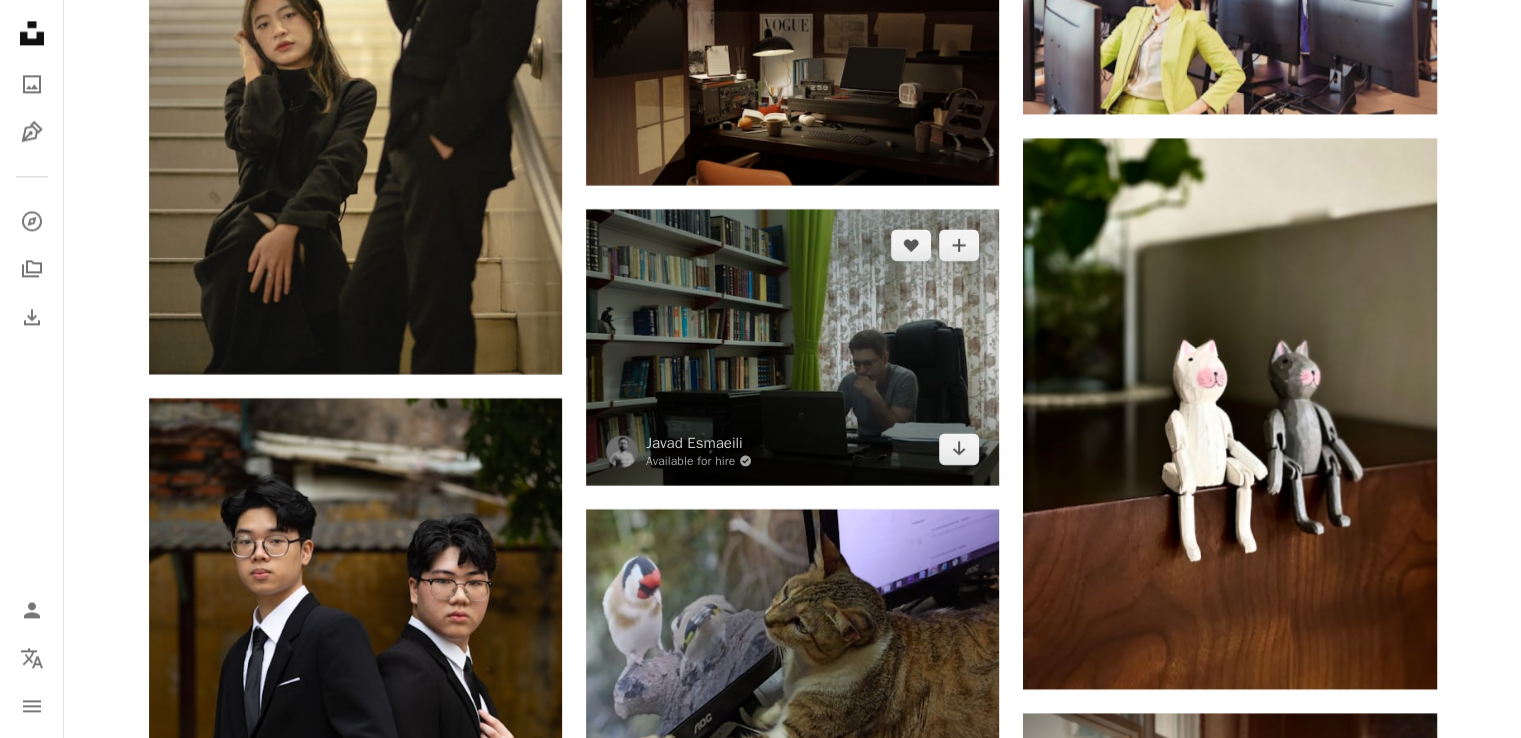 scroll, scrollTop: 10440, scrollLeft: 0, axis: vertical 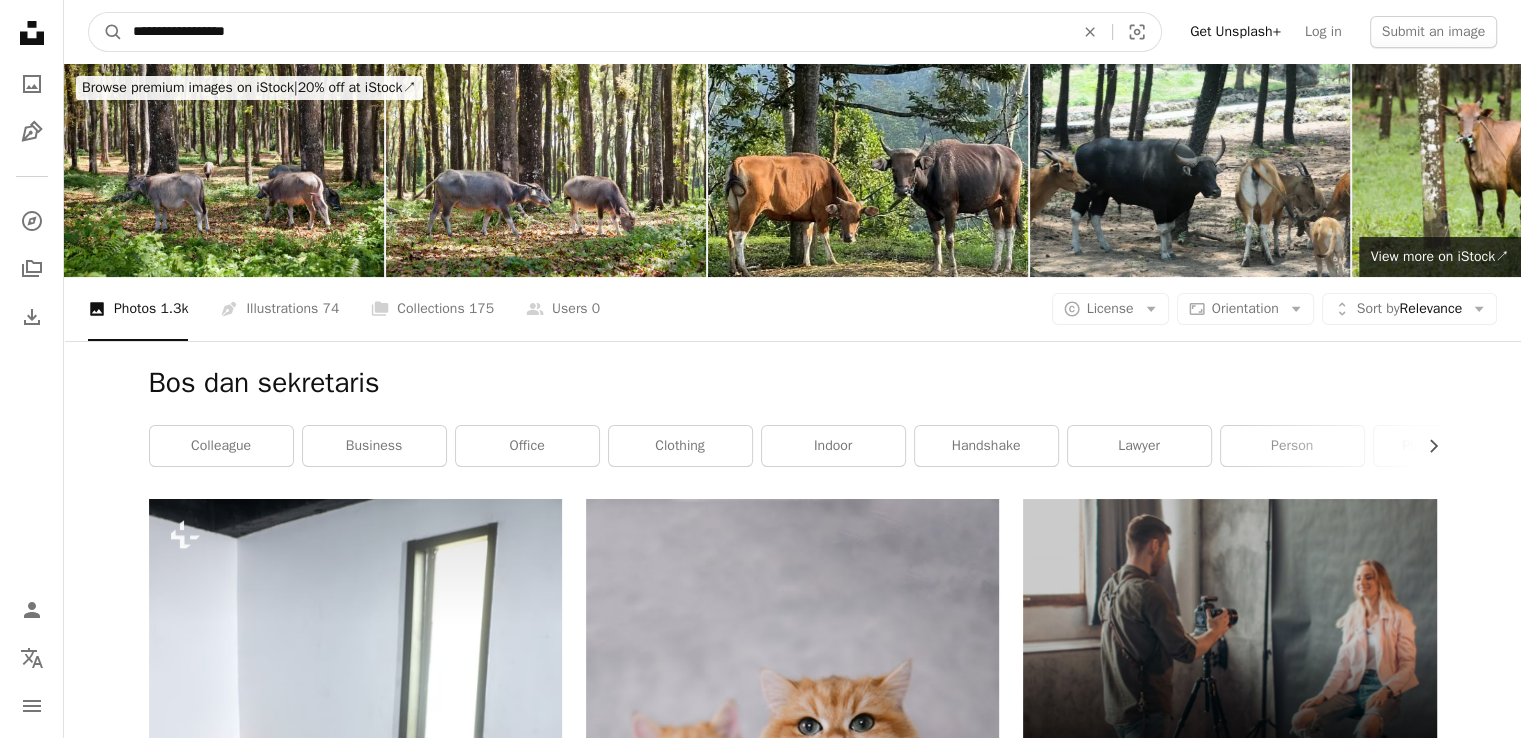 click on "**********" at bounding box center [595, 32] 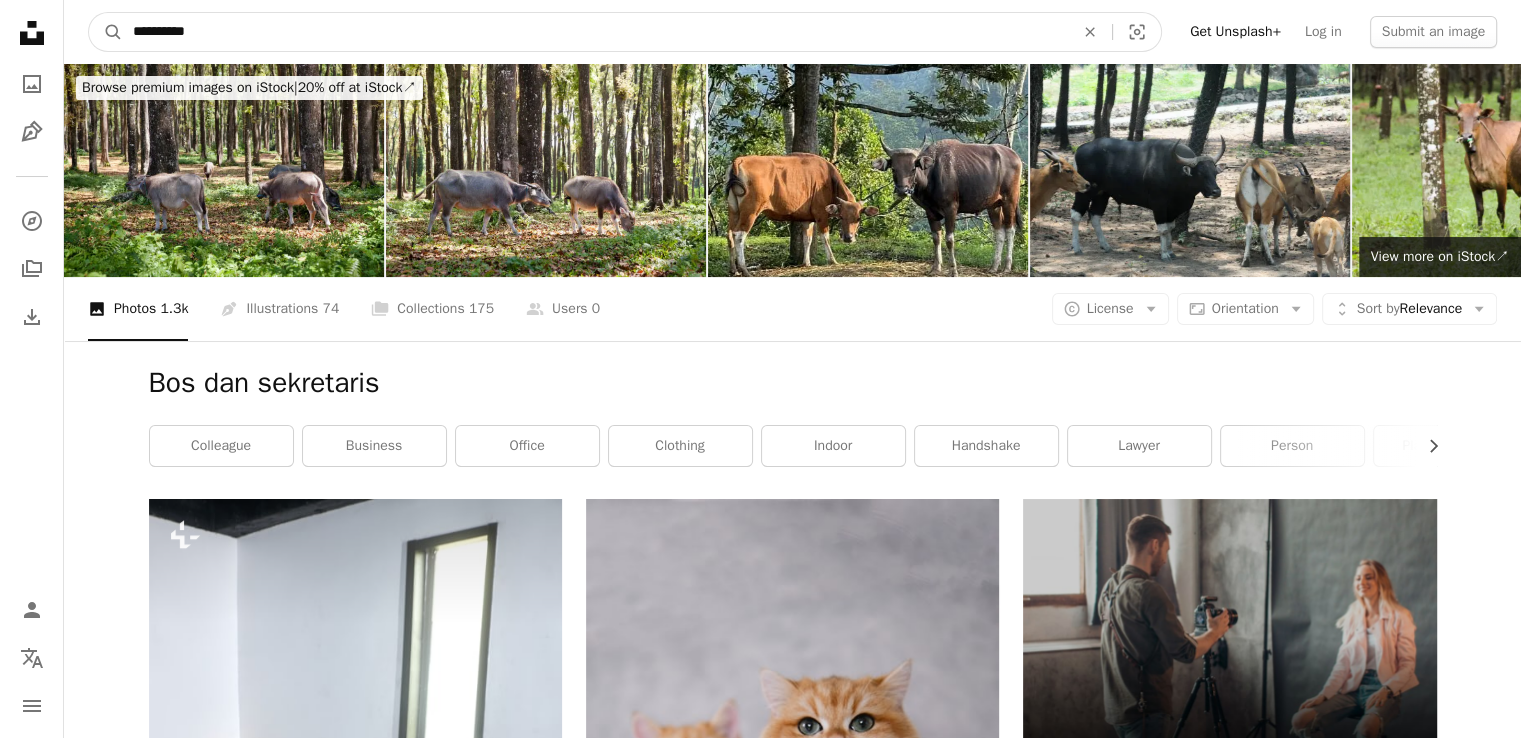 type on "**********" 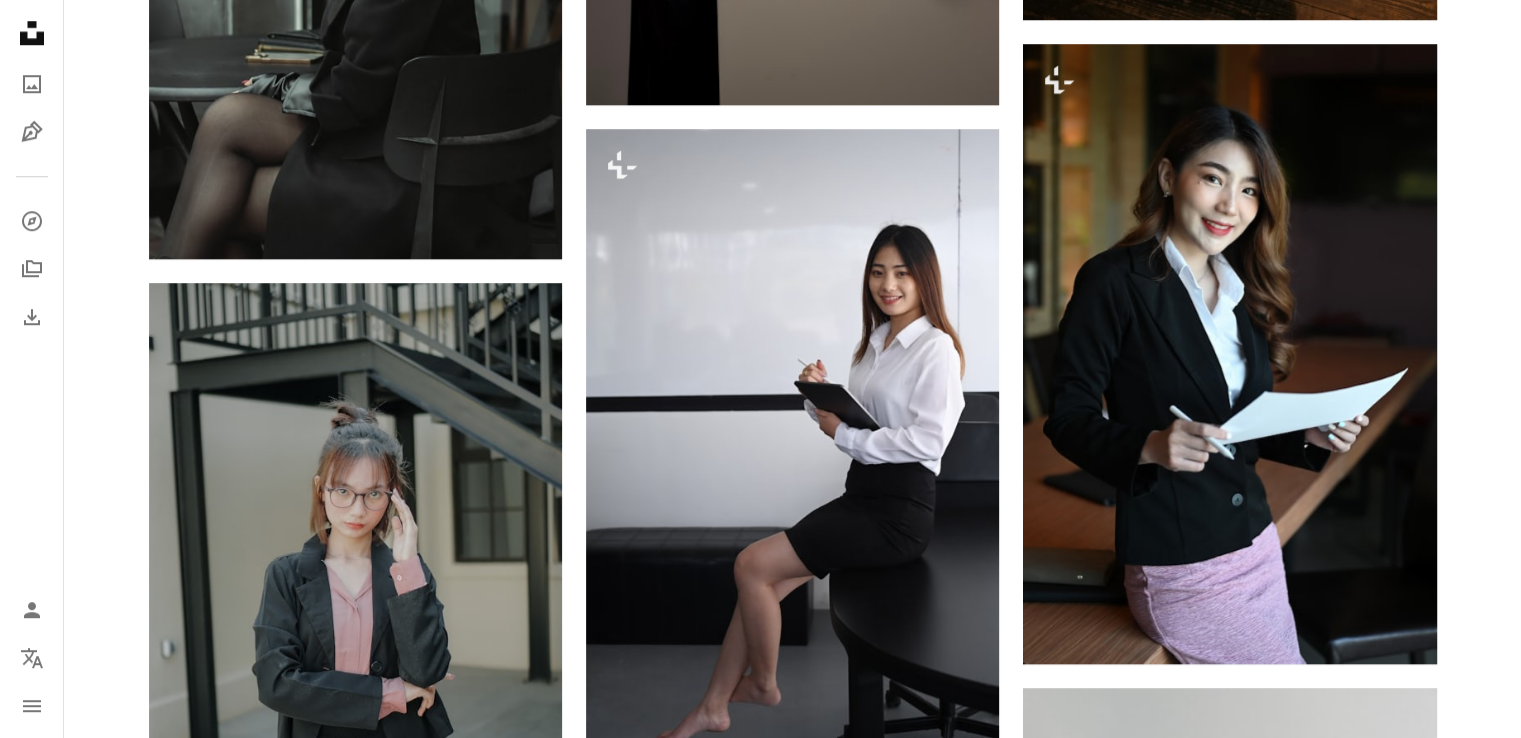 scroll, scrollTop: 1720, scrollLeft: 0, axis: vertical 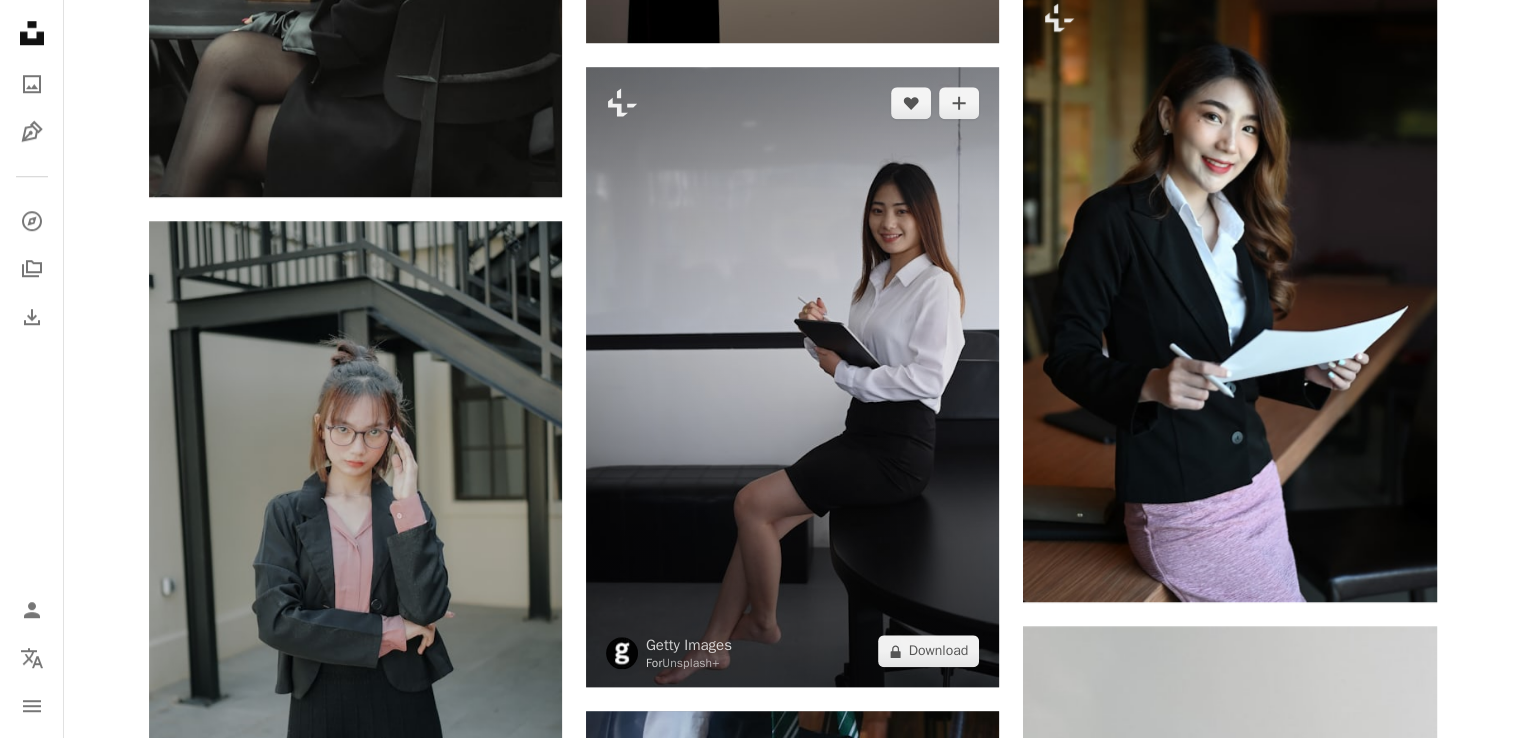 click at bounding box center [792, 377] 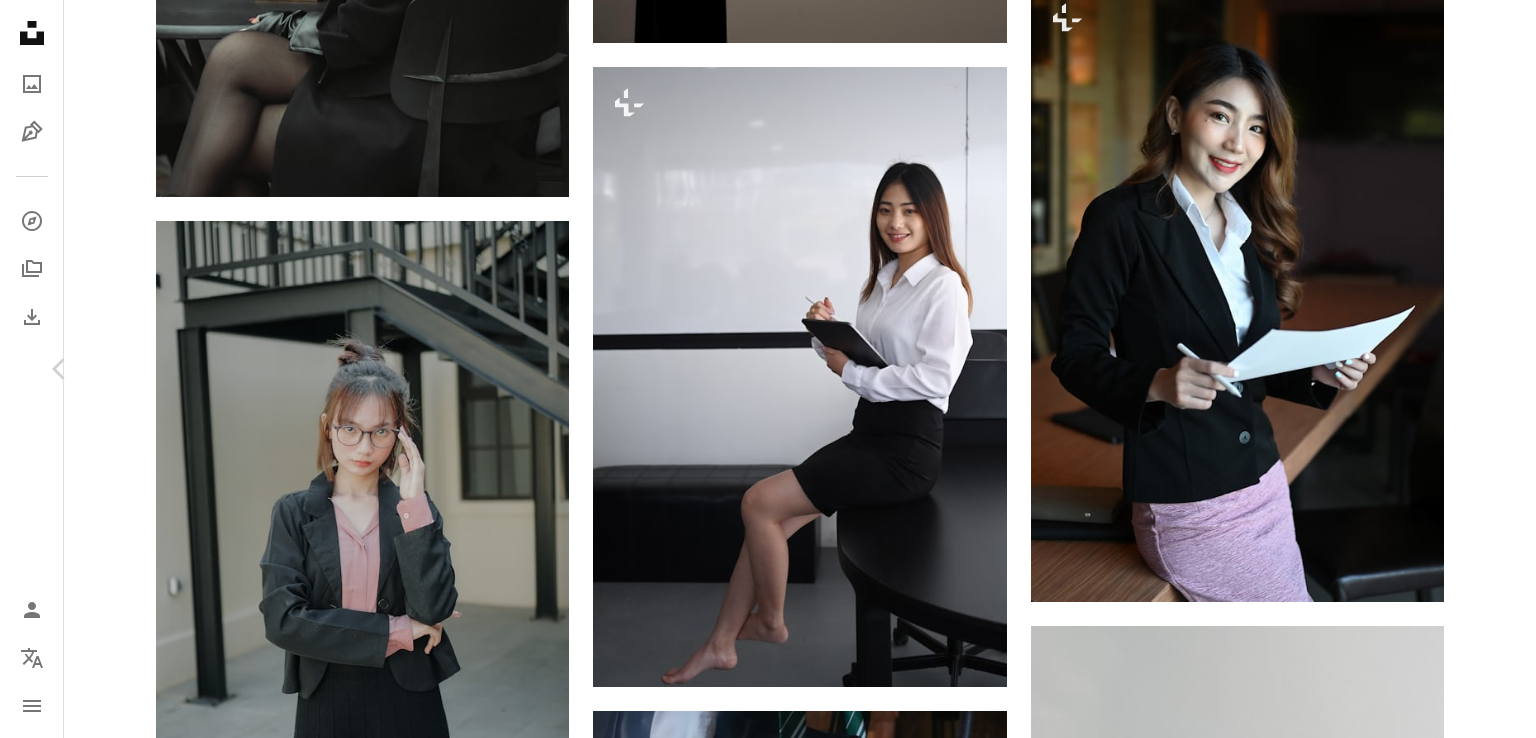 click on "Chevron right" at bounding box center (1476, 369) 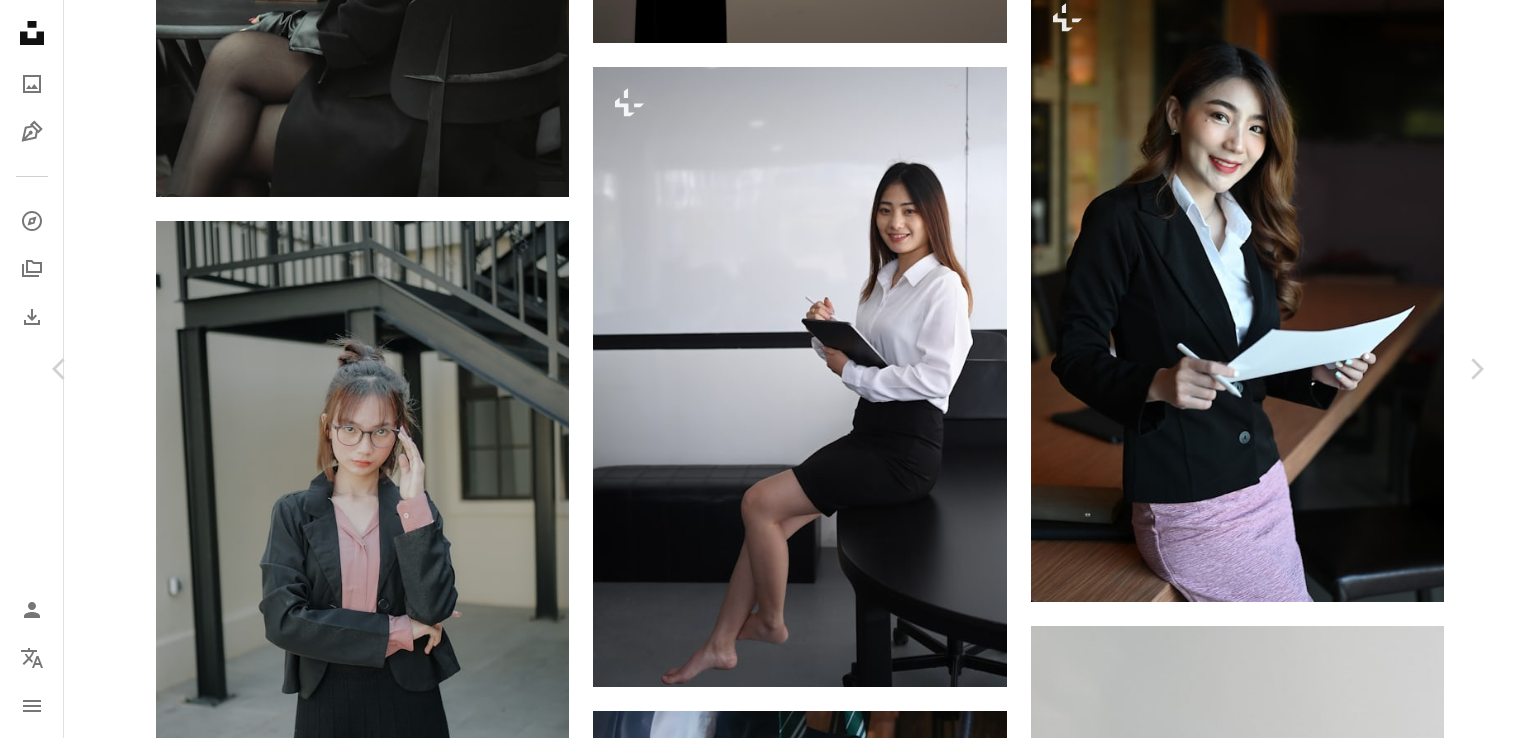 click on "[FIRST] [LAST]" at bounding box center [768, 1416] 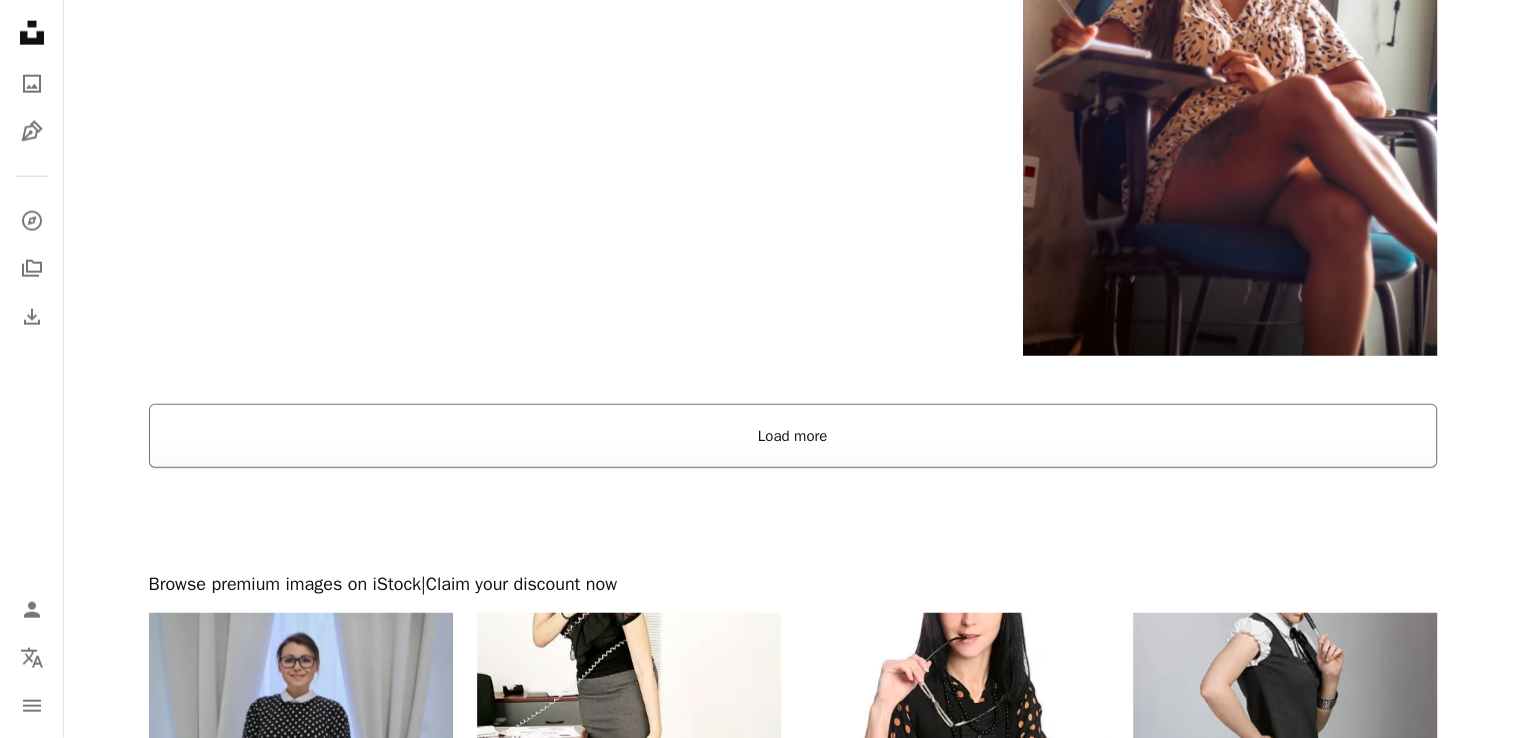 scroll, scrollTop: 5000, scrollLeft: 0, axis: vertical 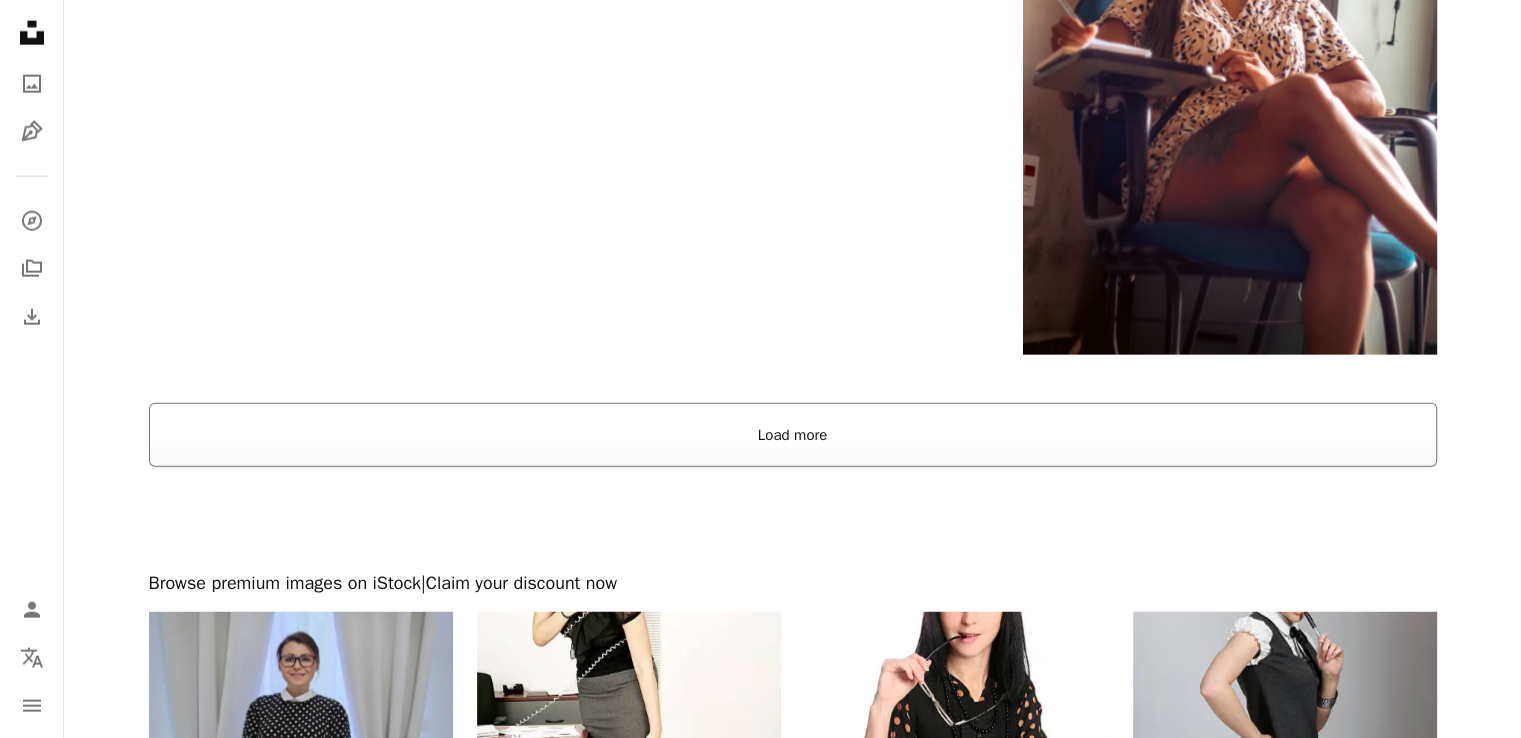 click on "Load more" at bounding box center [793, 435] 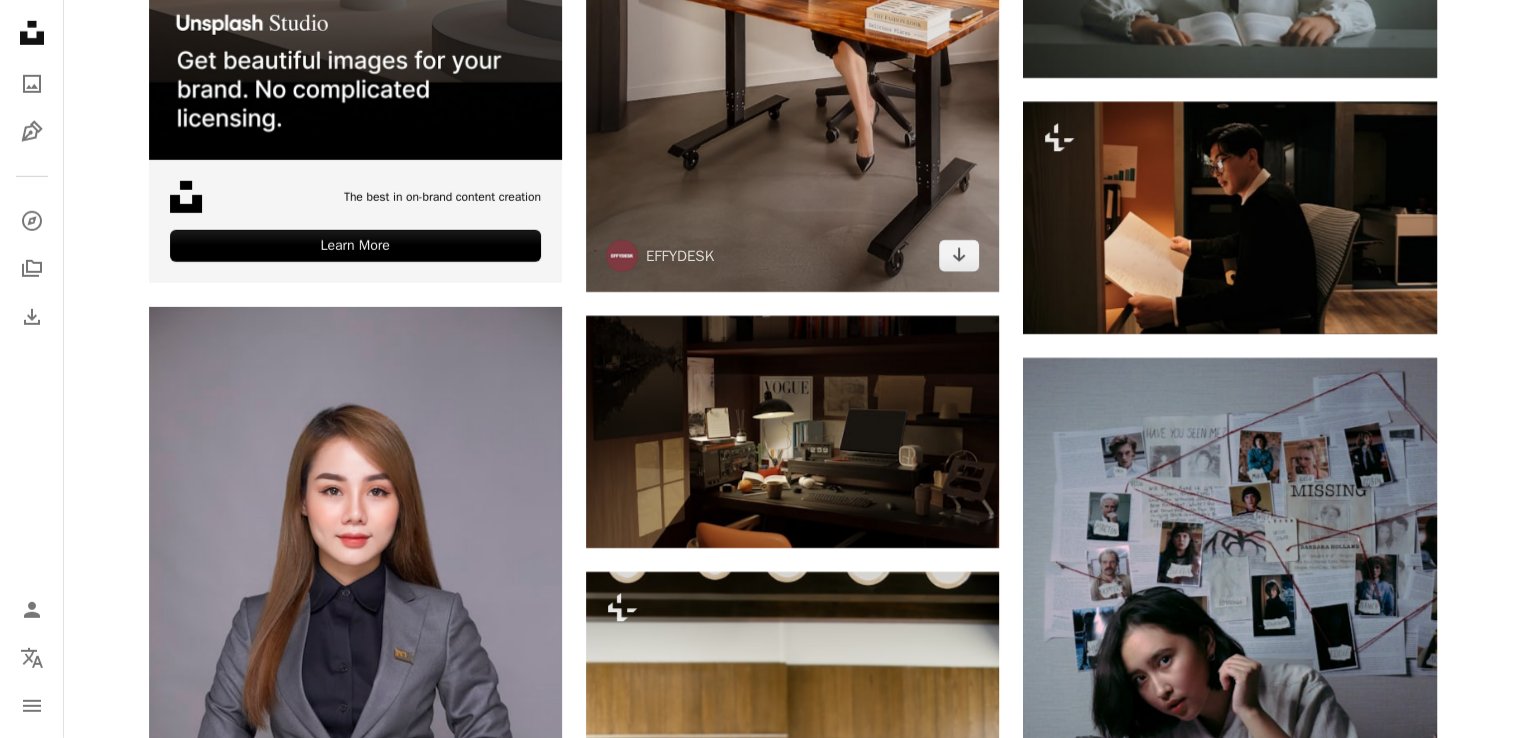 scroll, scrollTop: 6440, scrollLeft: 0, axis: vertical 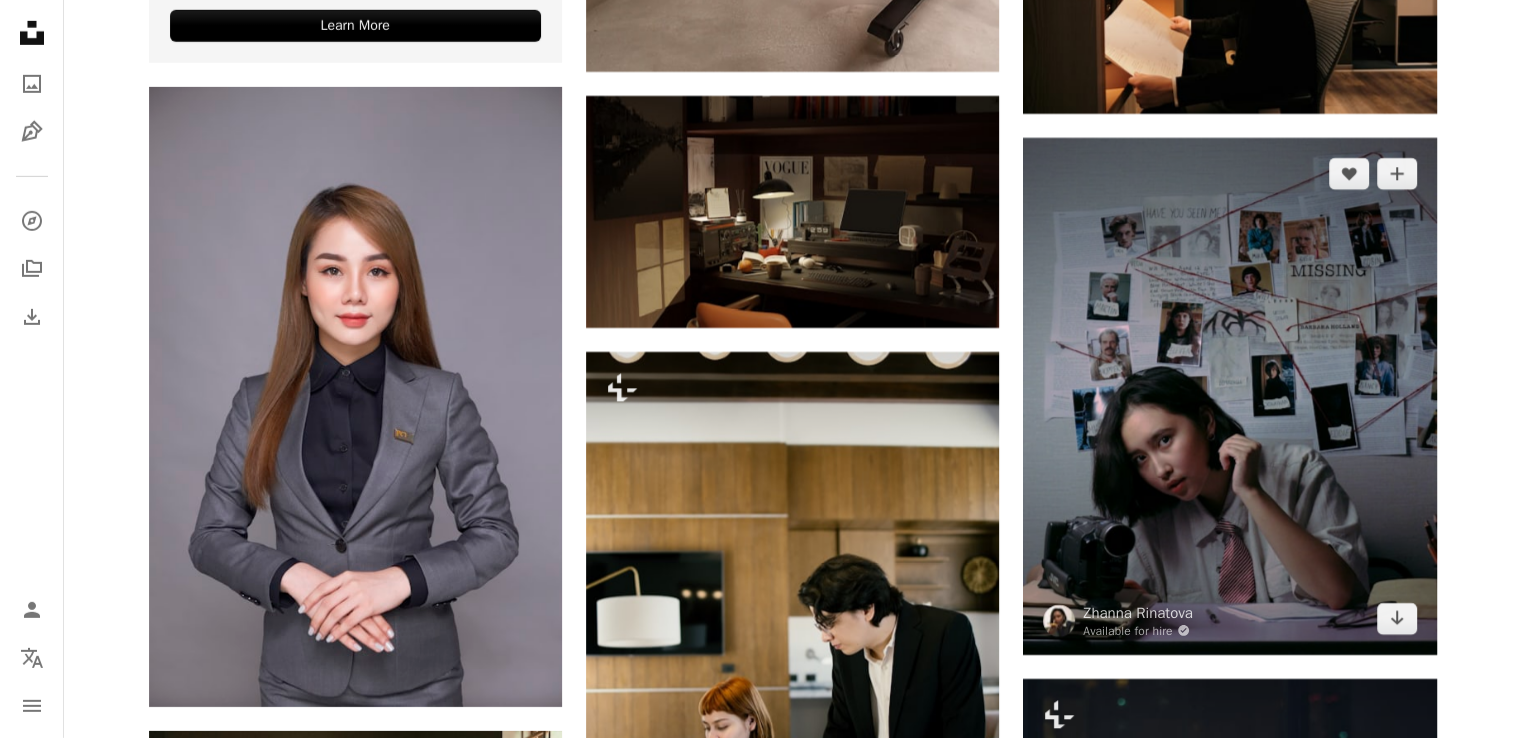 click at bounding box center (1229, 396) 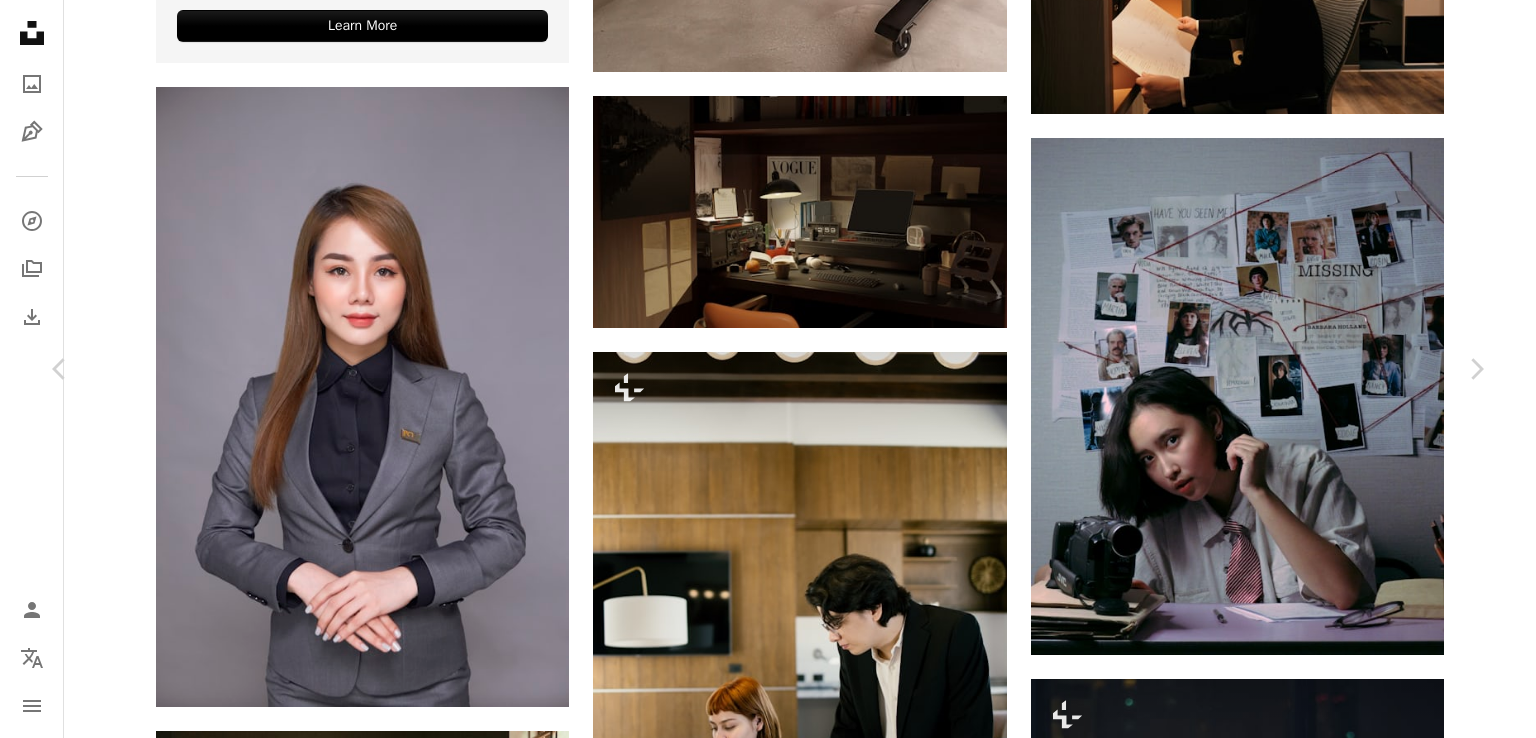 click on "Download free" at bounding box center (1287, 6300) 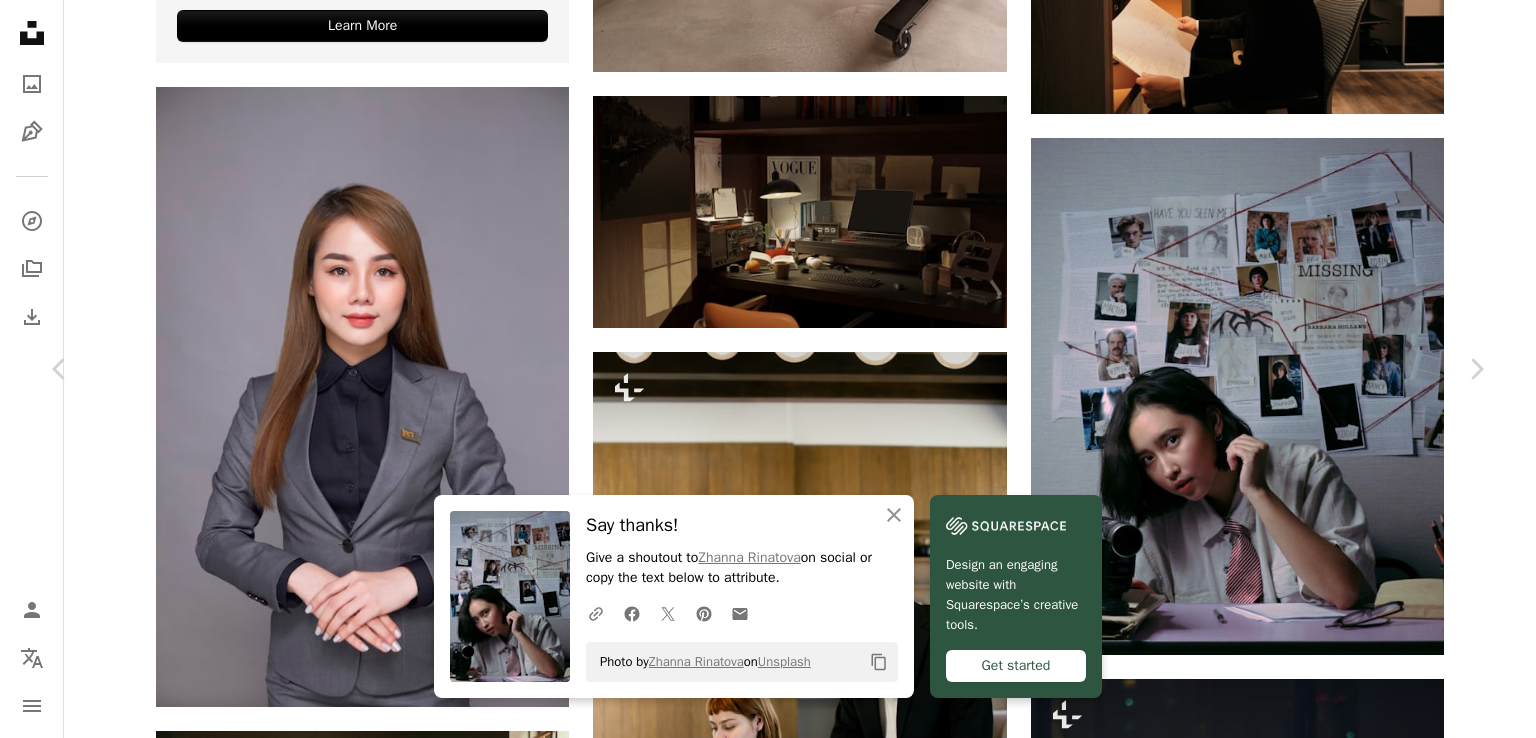 click on "[FIRST] [LAST]" at bounding box center (768, 6622) 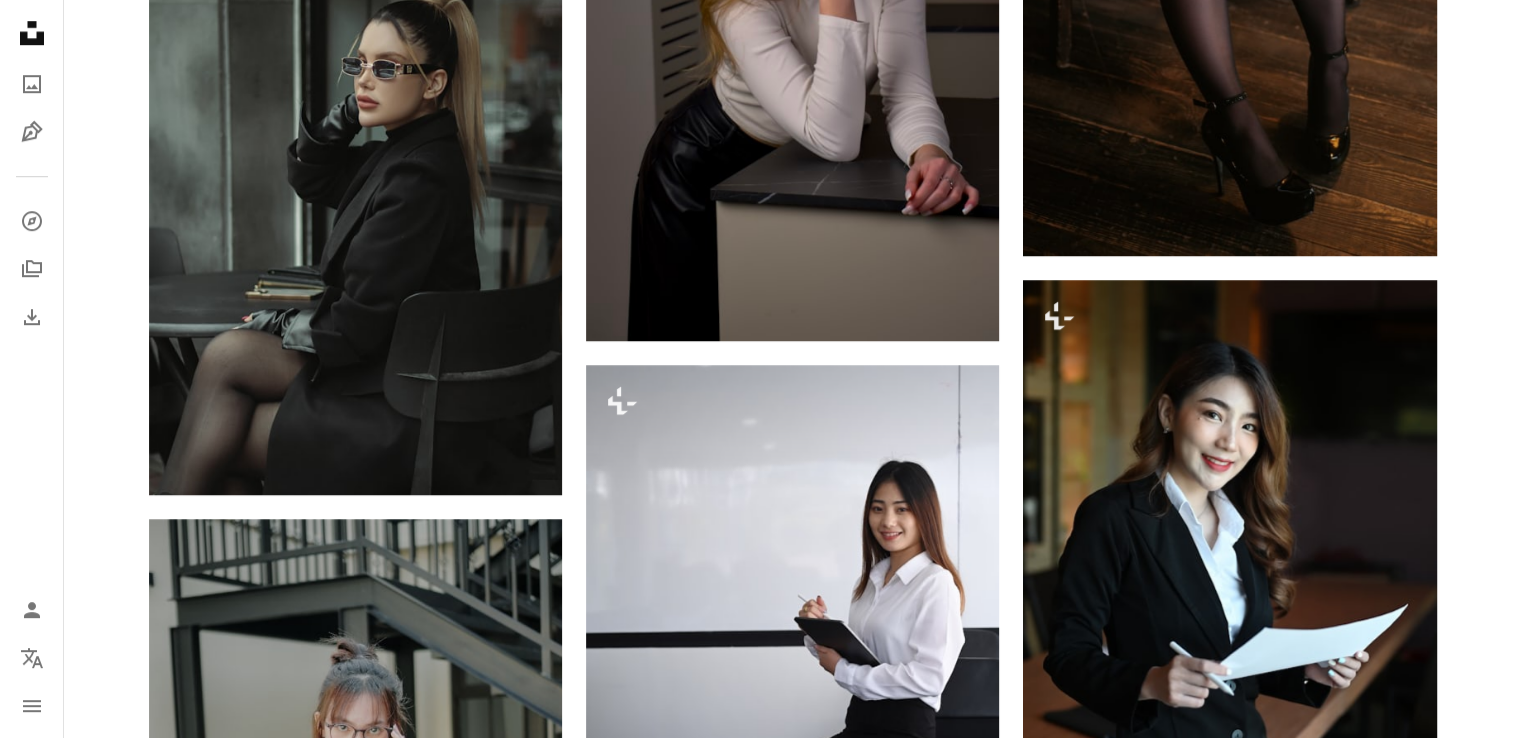 scroll, scrollTop: 0, scrollLeft: 0, axis: both 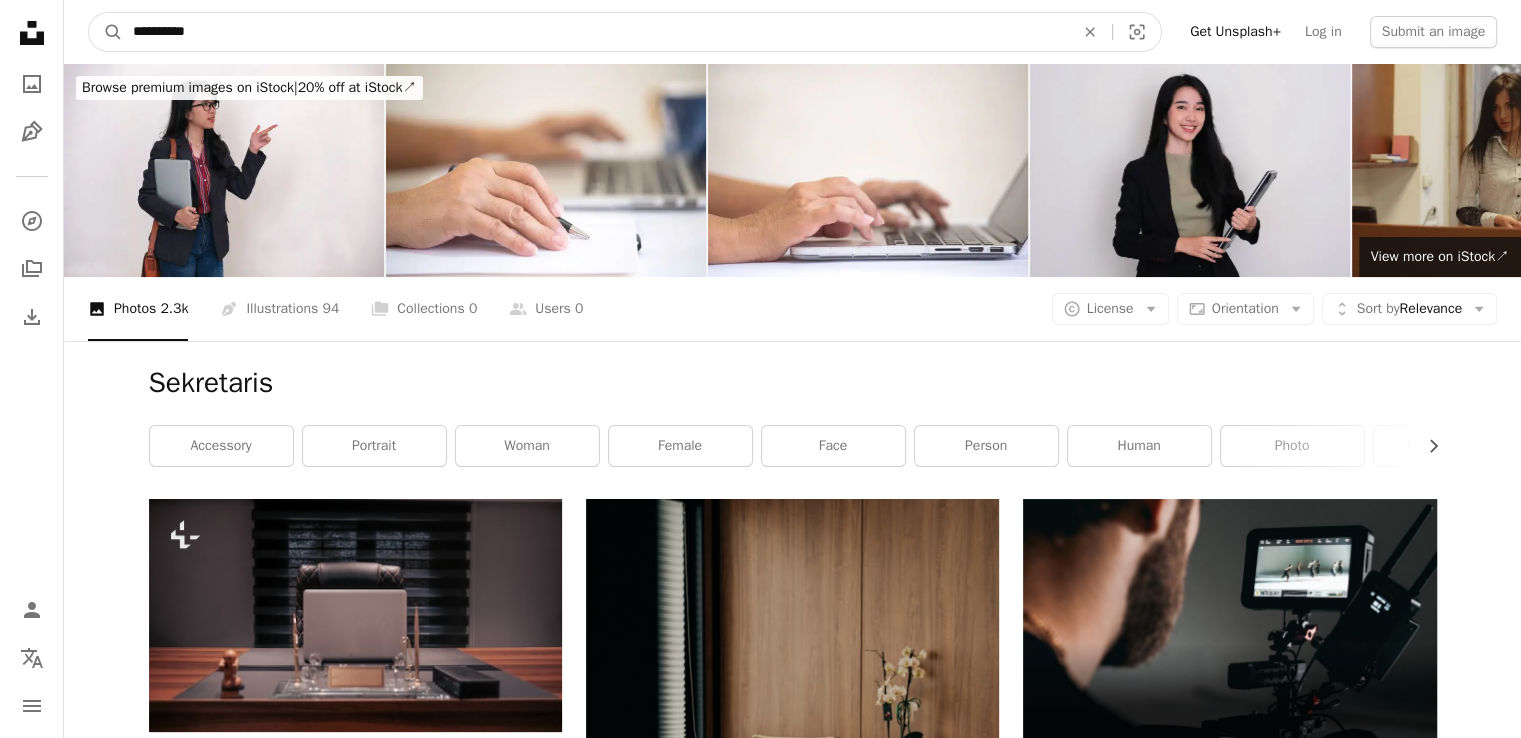 click on "**********" at bounding box center [595, 32] 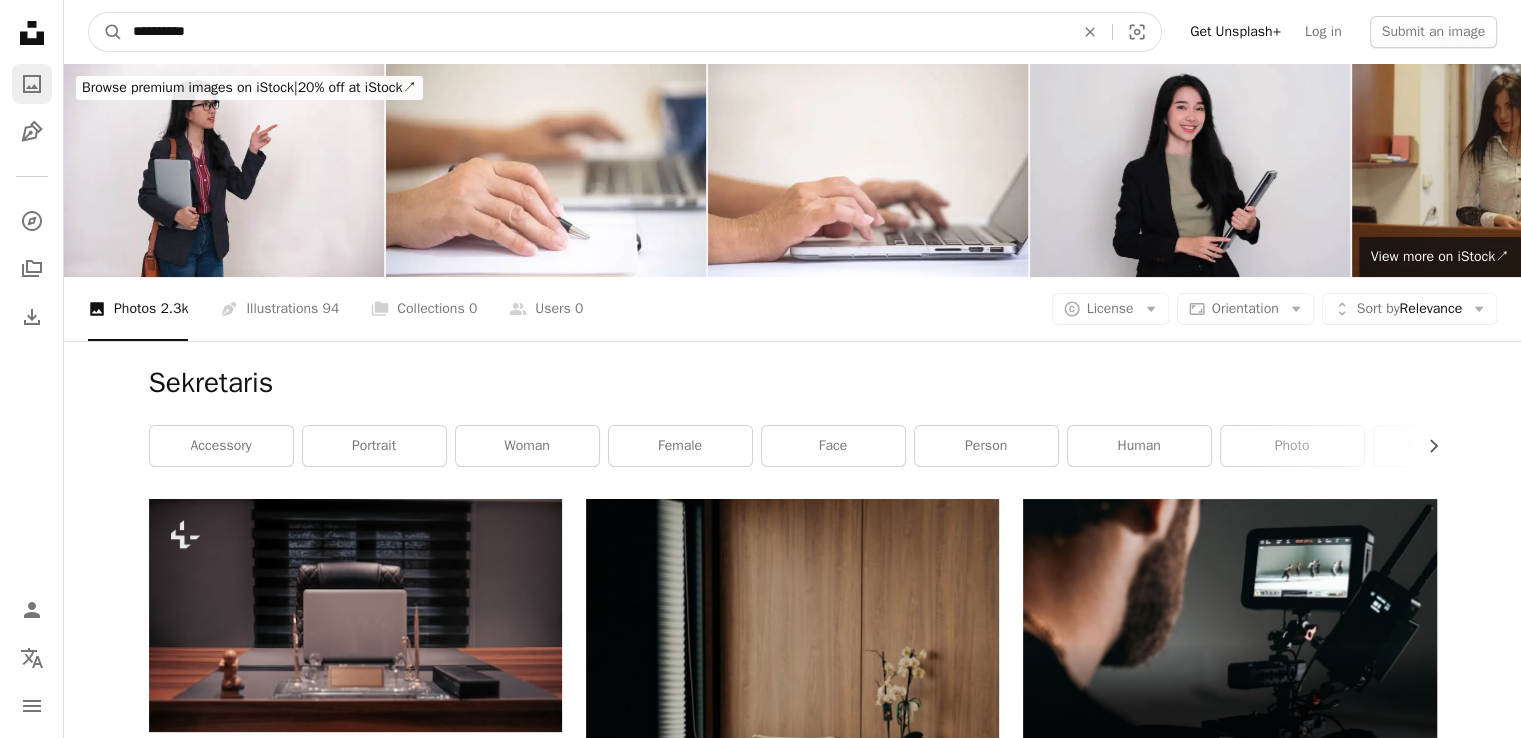drag, startPoint x: 447, startPoint y: 31, endPoint x: 24, endPoint y: 69, distance: 424.70343 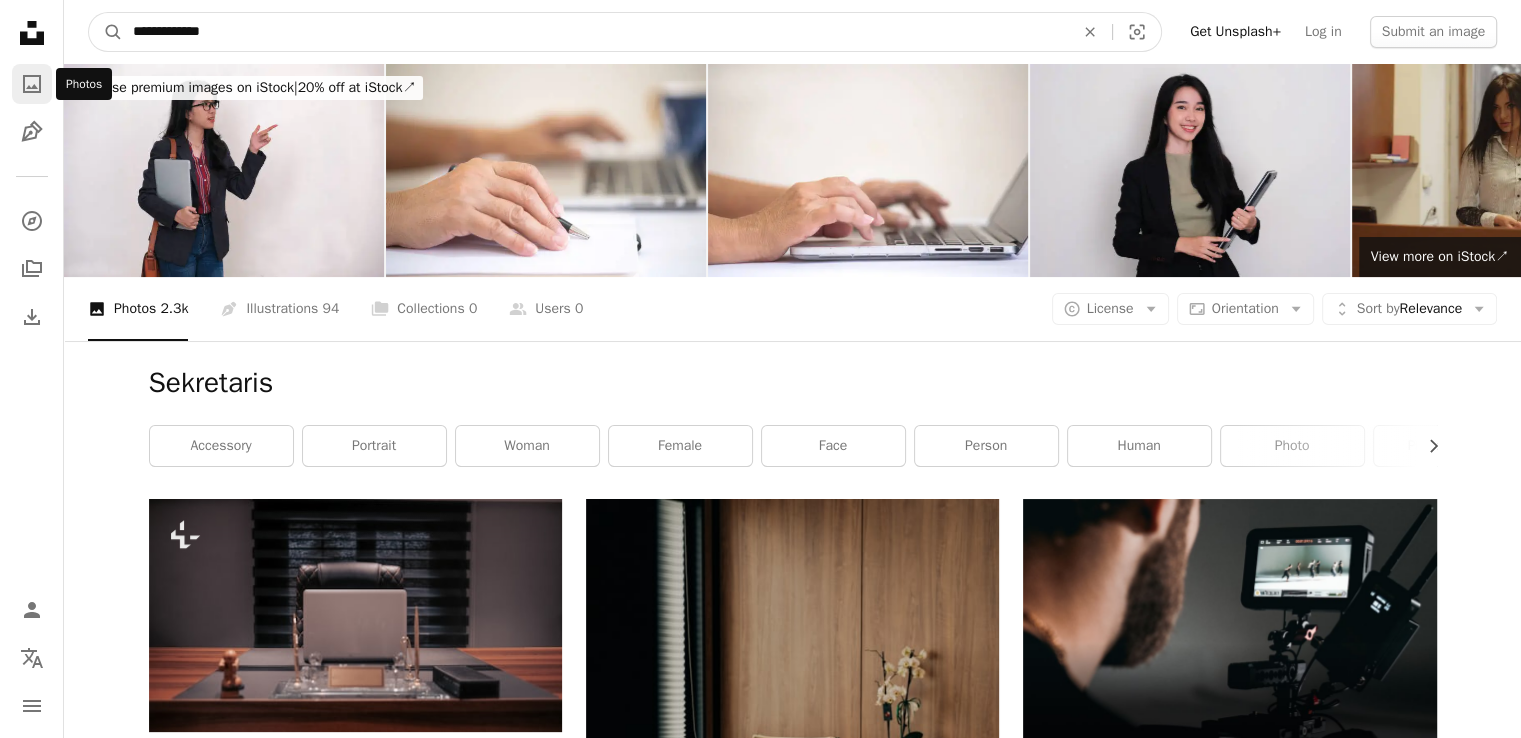 type on "**********" 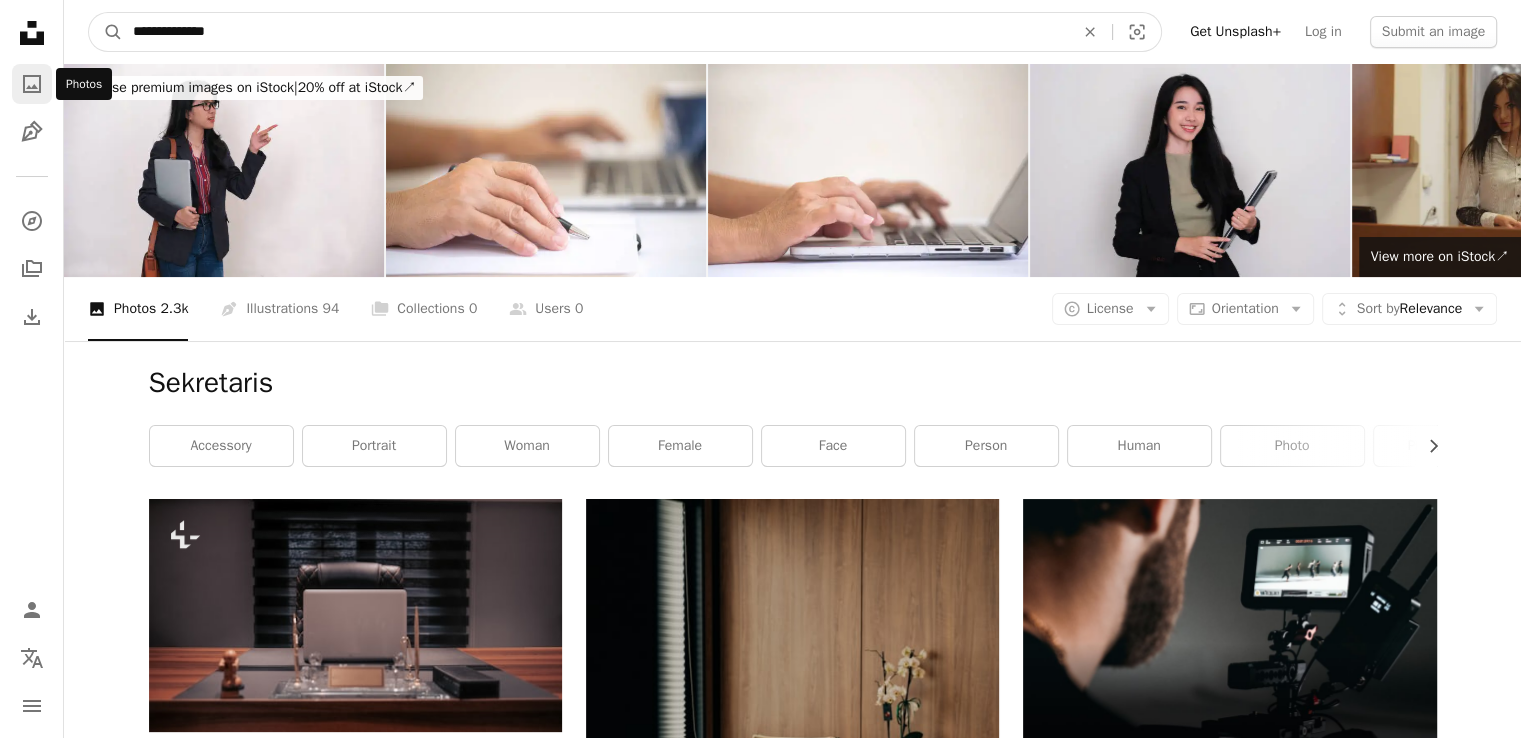 click on "A magnifying glass" at bounding box center [106, 32] 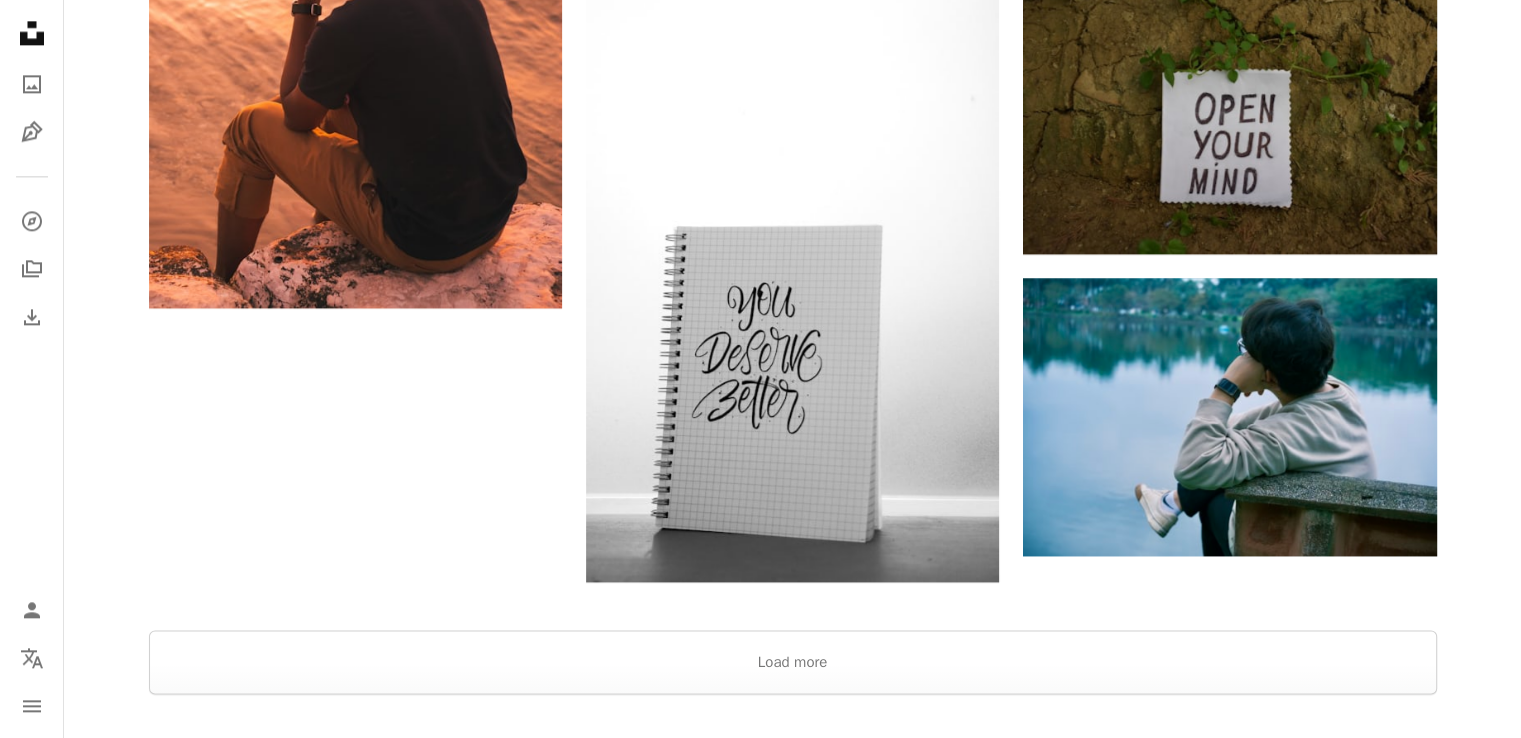 scroll, scrollTop: 2640, scrollLeft: 0, axis: vertical 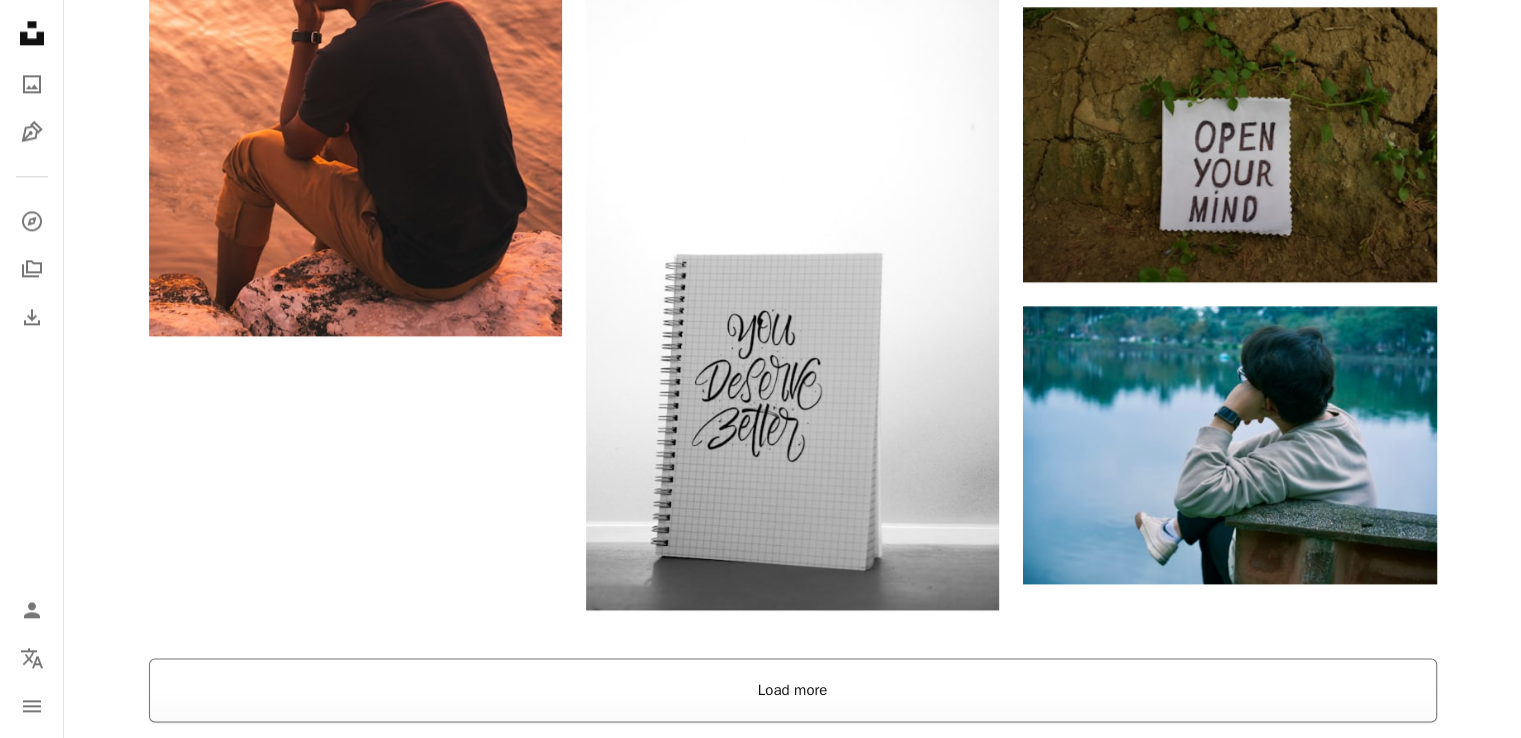 click on "Load more" at bounding box center (793, 690) 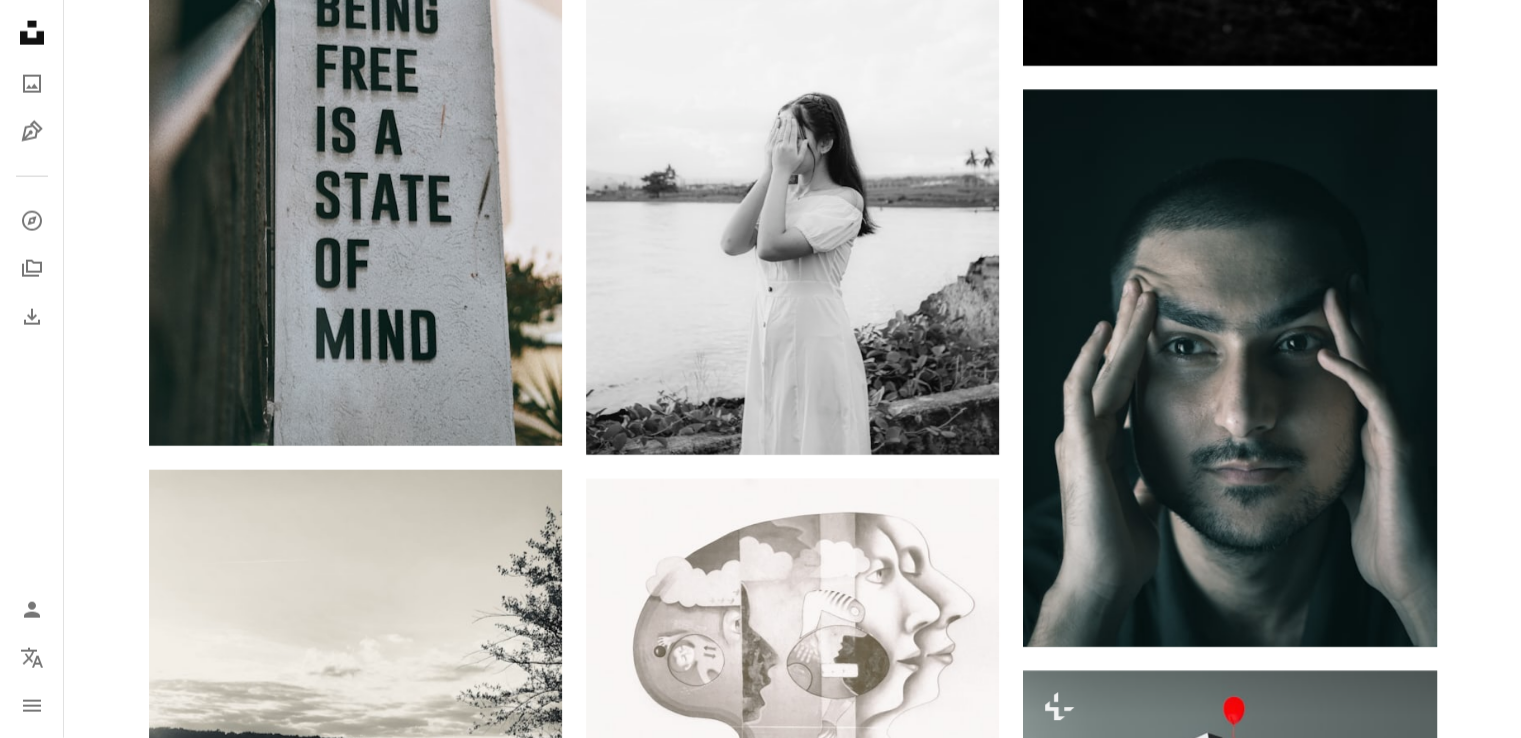 scroll, scrollTop: 4920, scrollLeft: 0, axis: vertical 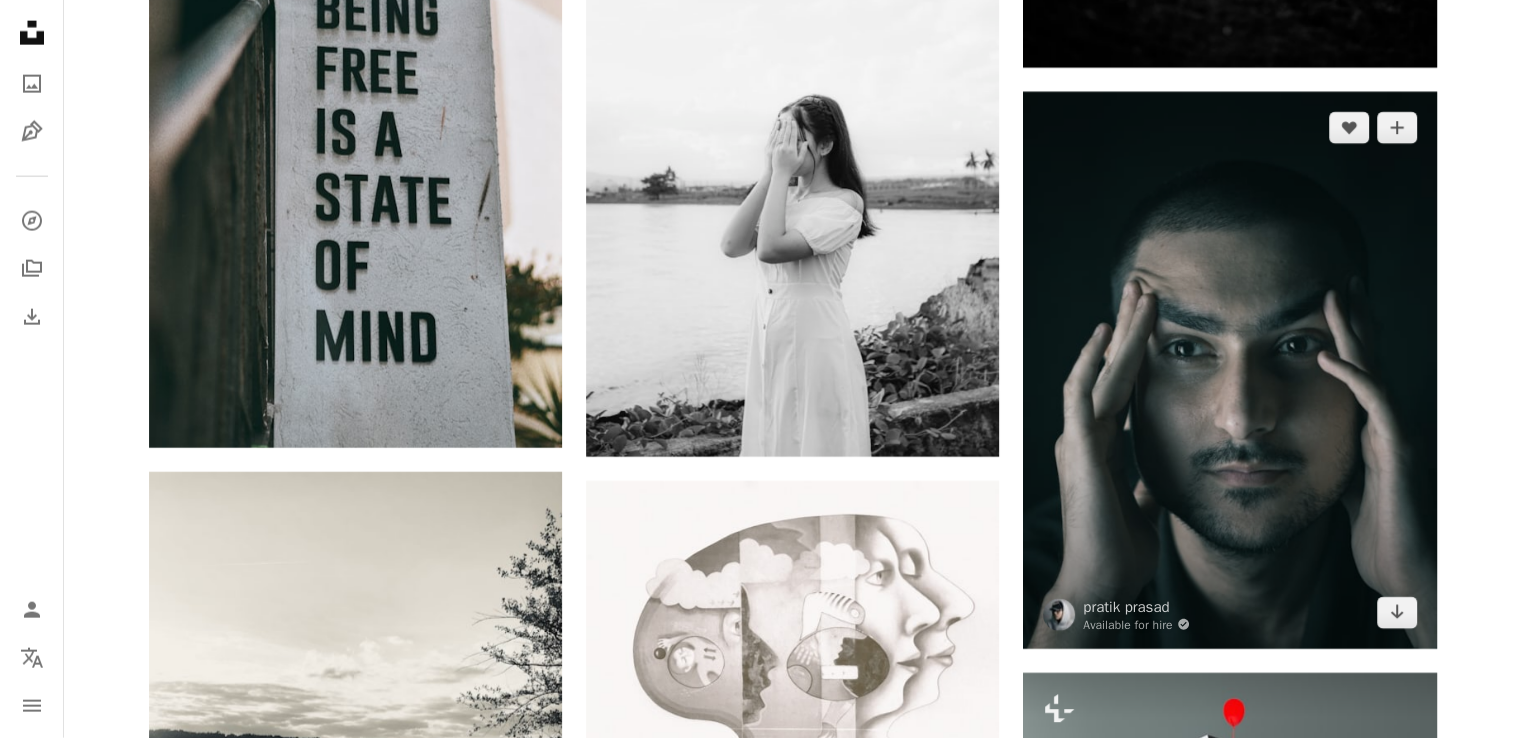 click at bounding box center (1229, 370) 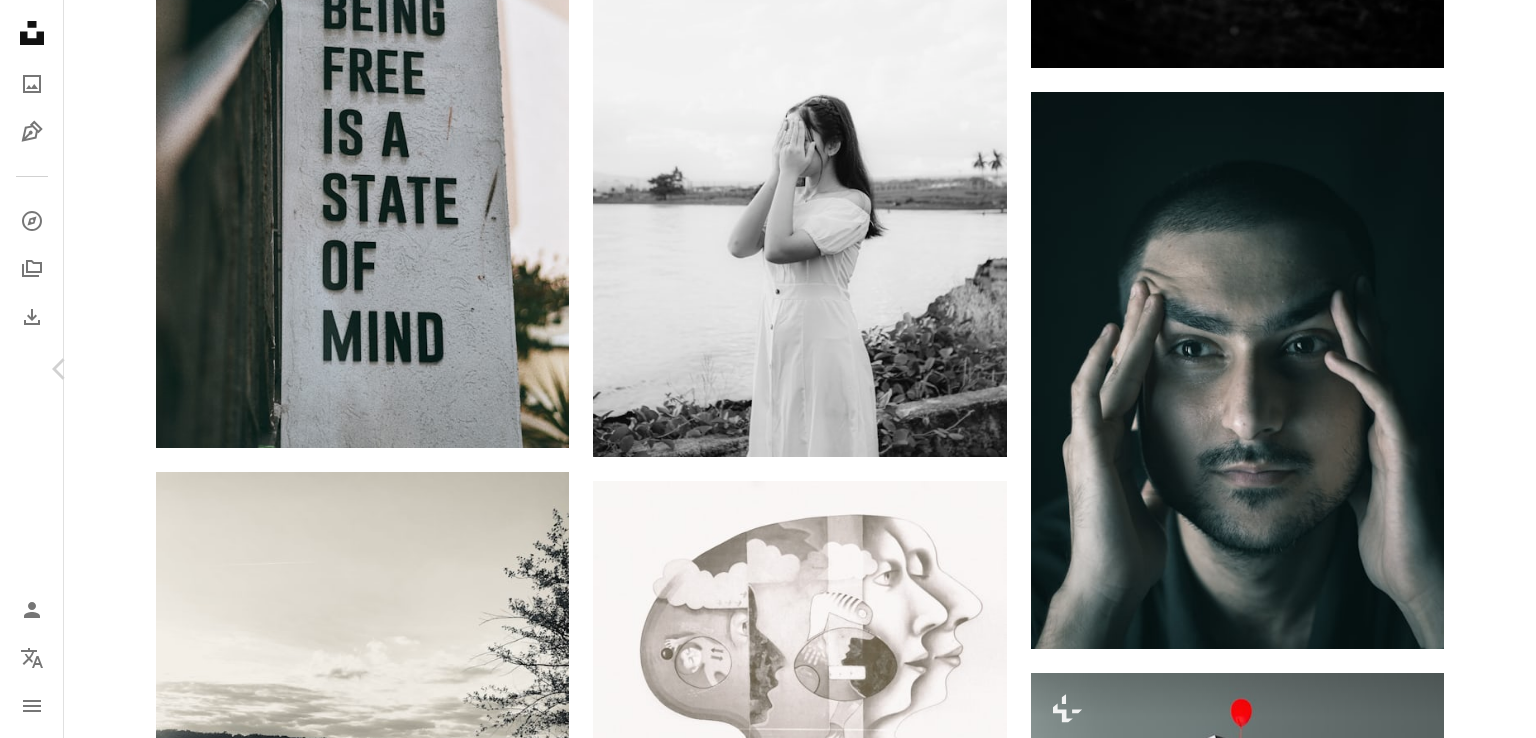 click on "Chevron right" at bounding box center (1476, 369) 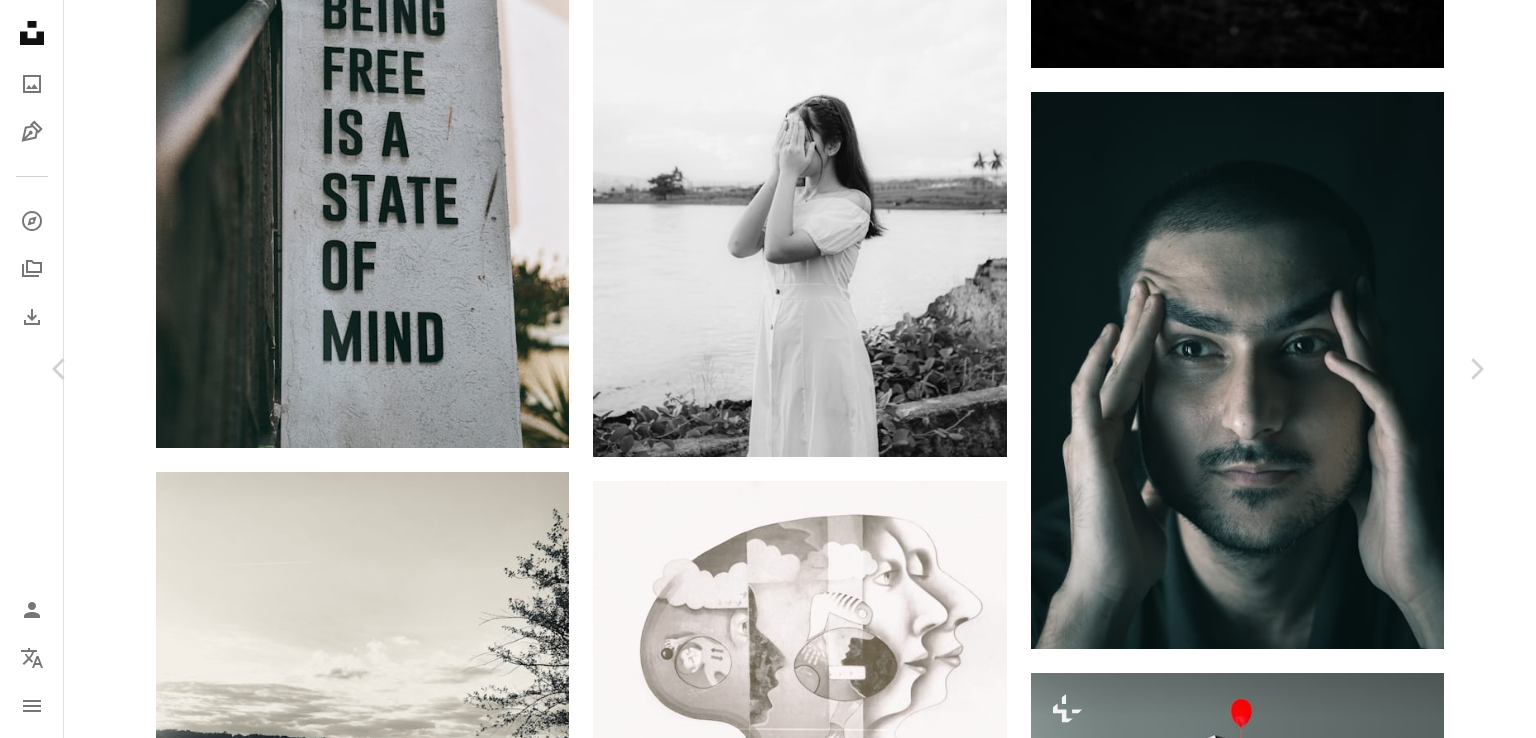 click on "[FIRST] [LAST]" at bounding box center [768, 156] 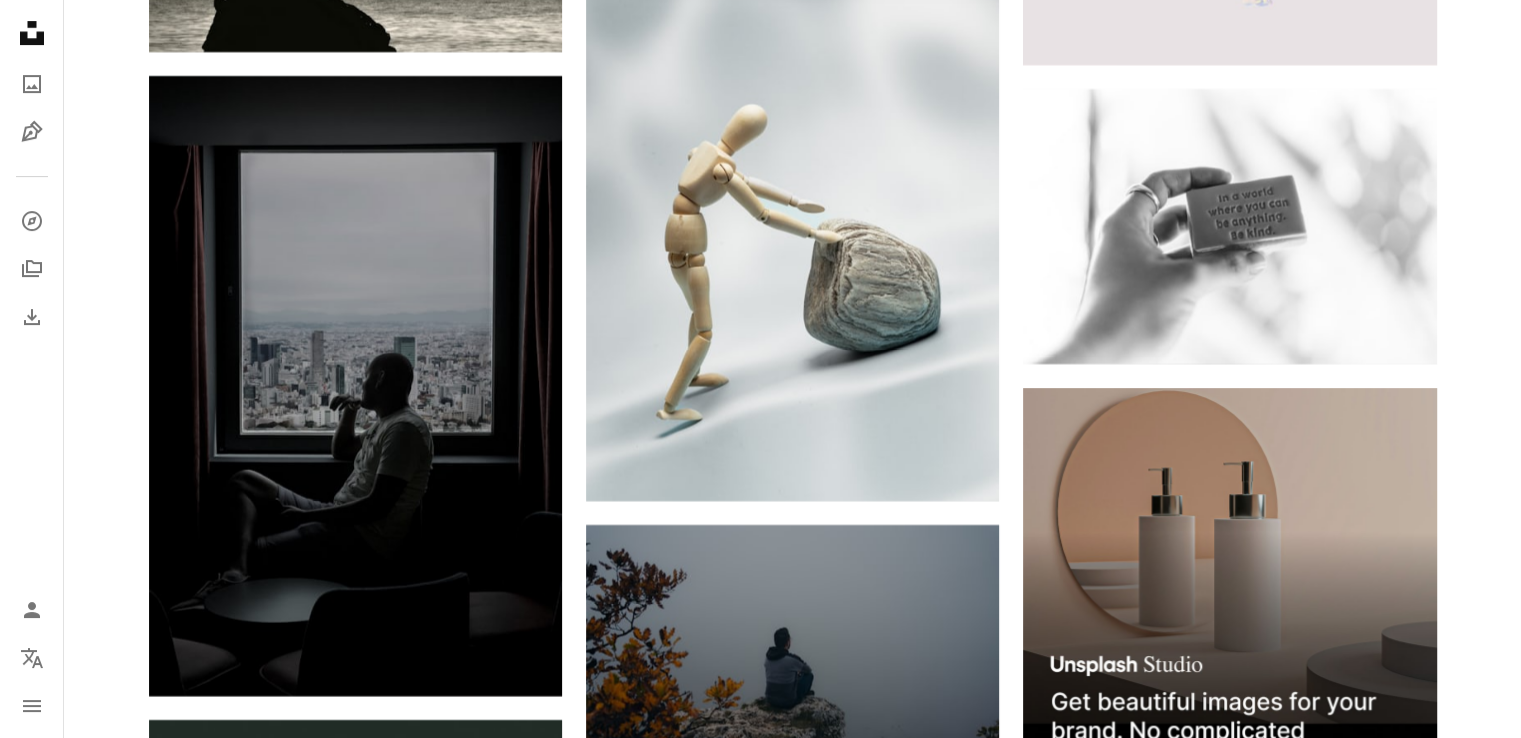 scroll, scrollTop: 8440, scrollLeft: 0, axis: vertical 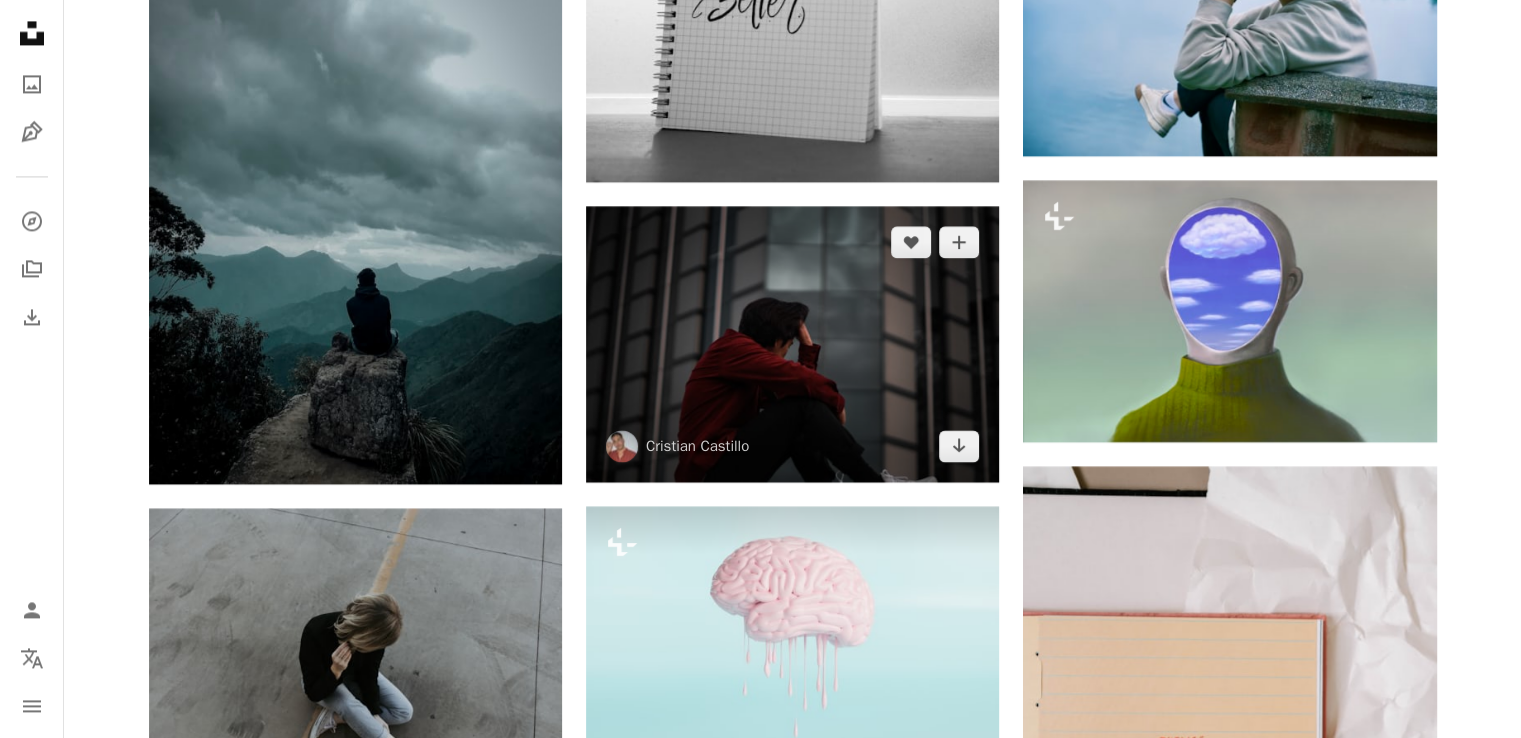 click at bounding box center [792, 343] 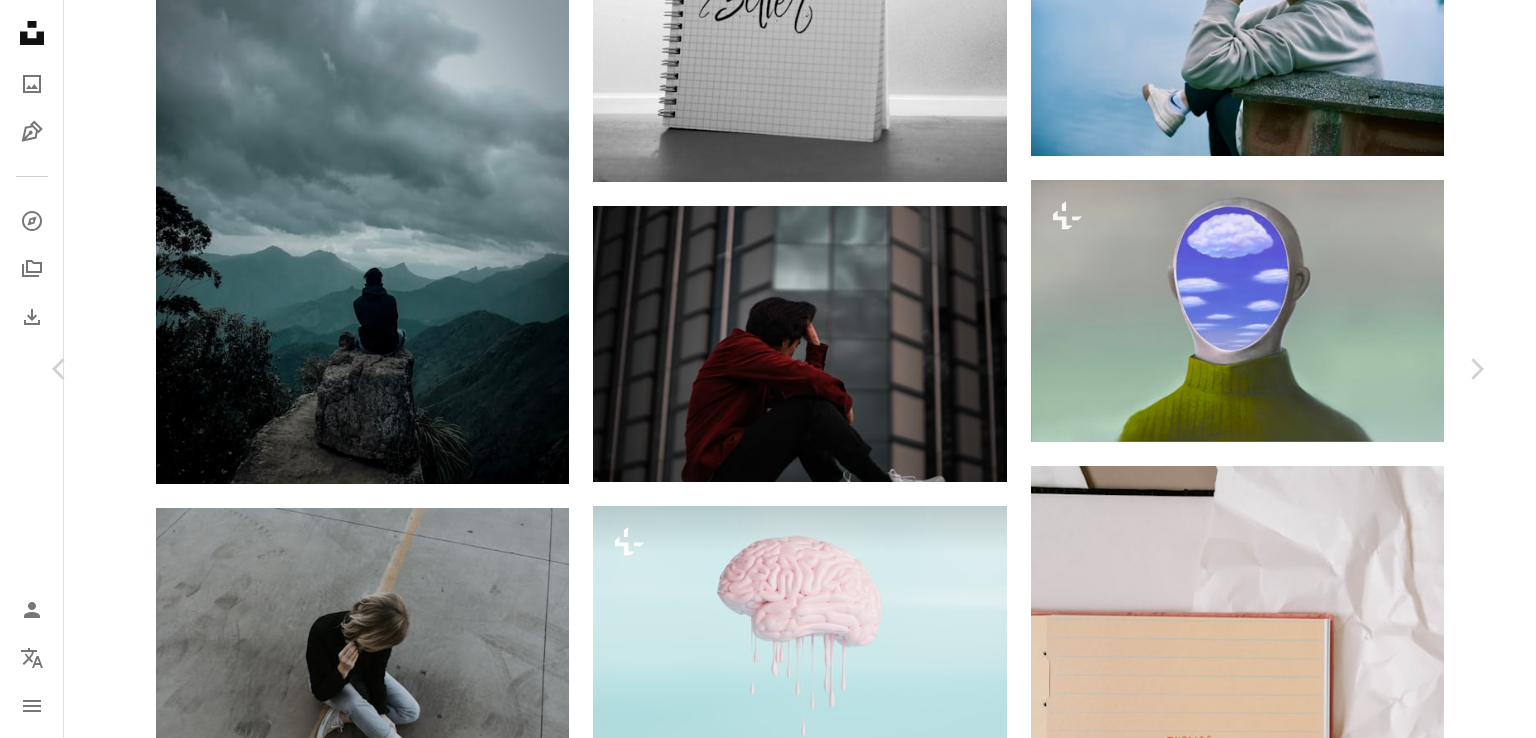 click on "Download free" at bounding box center [1287, 9965] 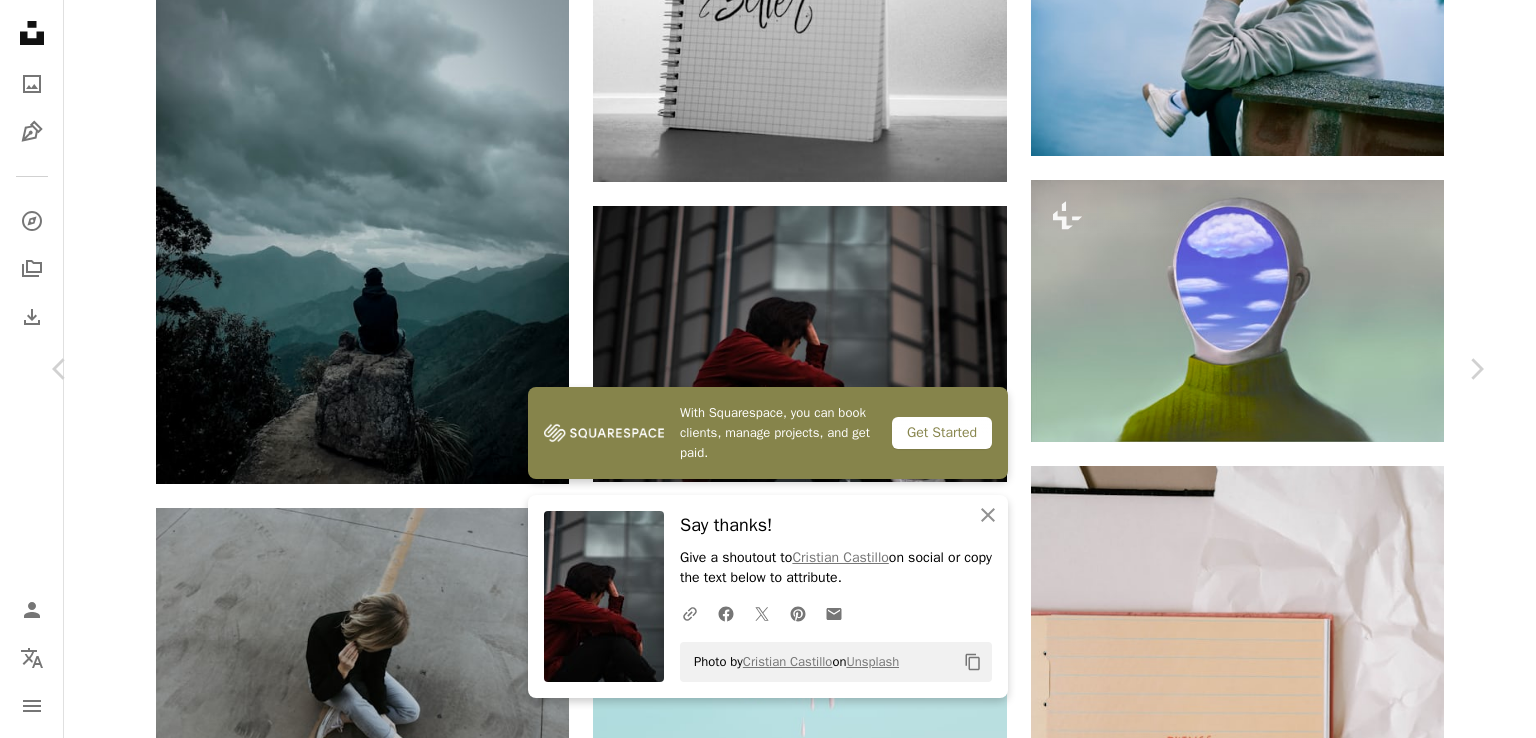 drag, startPoint x: 316, startPoint y: 37, endPoint x: 176, endPoint y: 40, distance: 140.03214 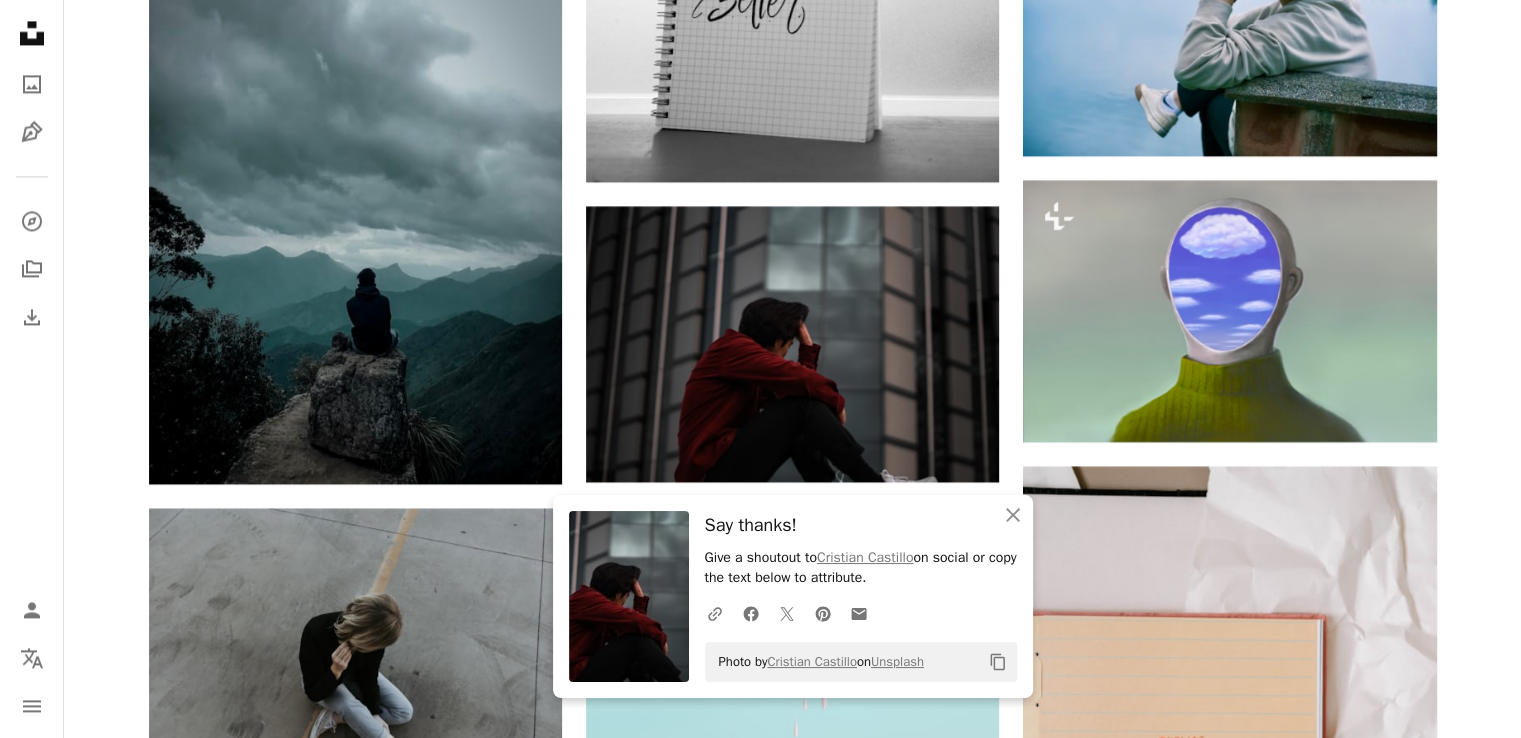 scroll, scrollTop: 3712, scrollLeft: 0, axis: vertical 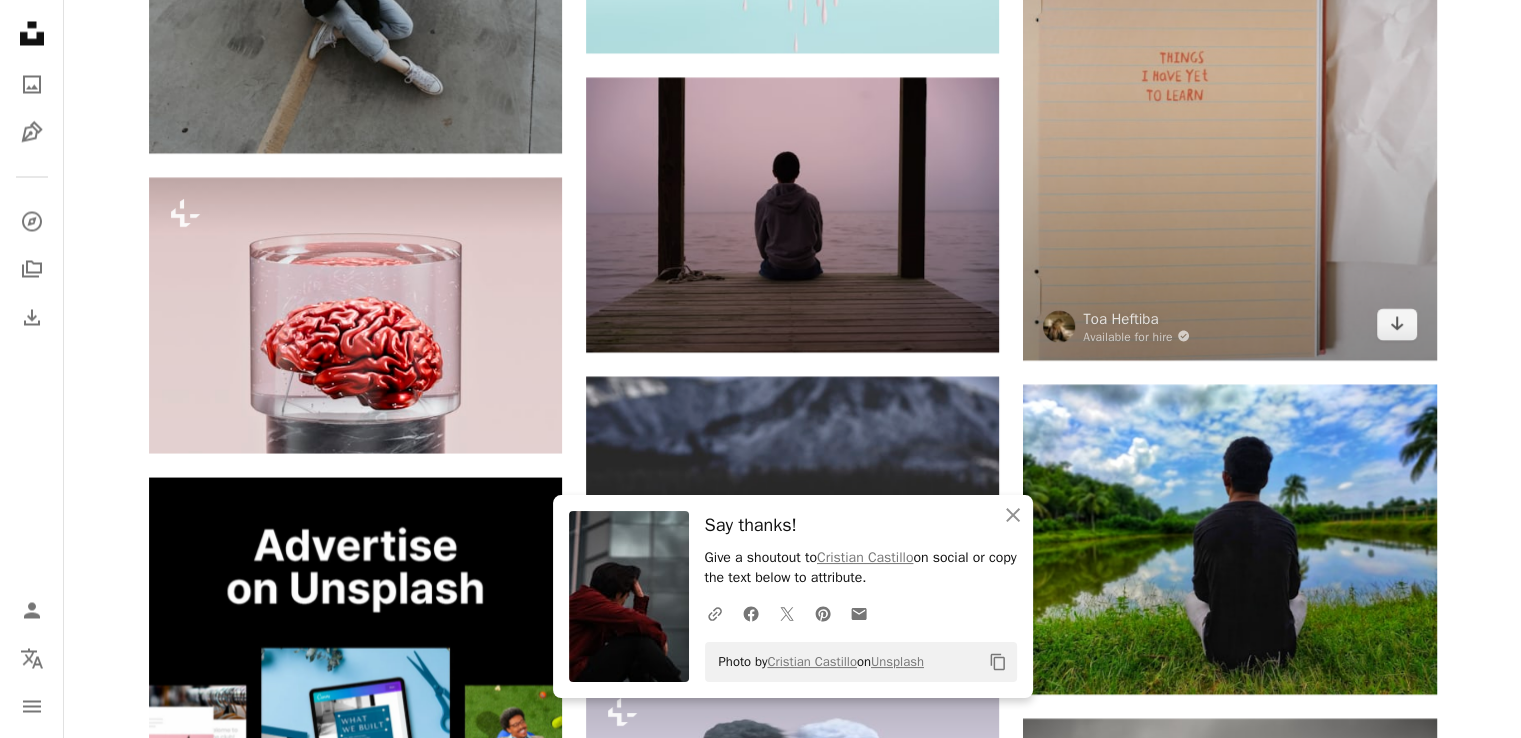 click at bounding box center [1229, 70] 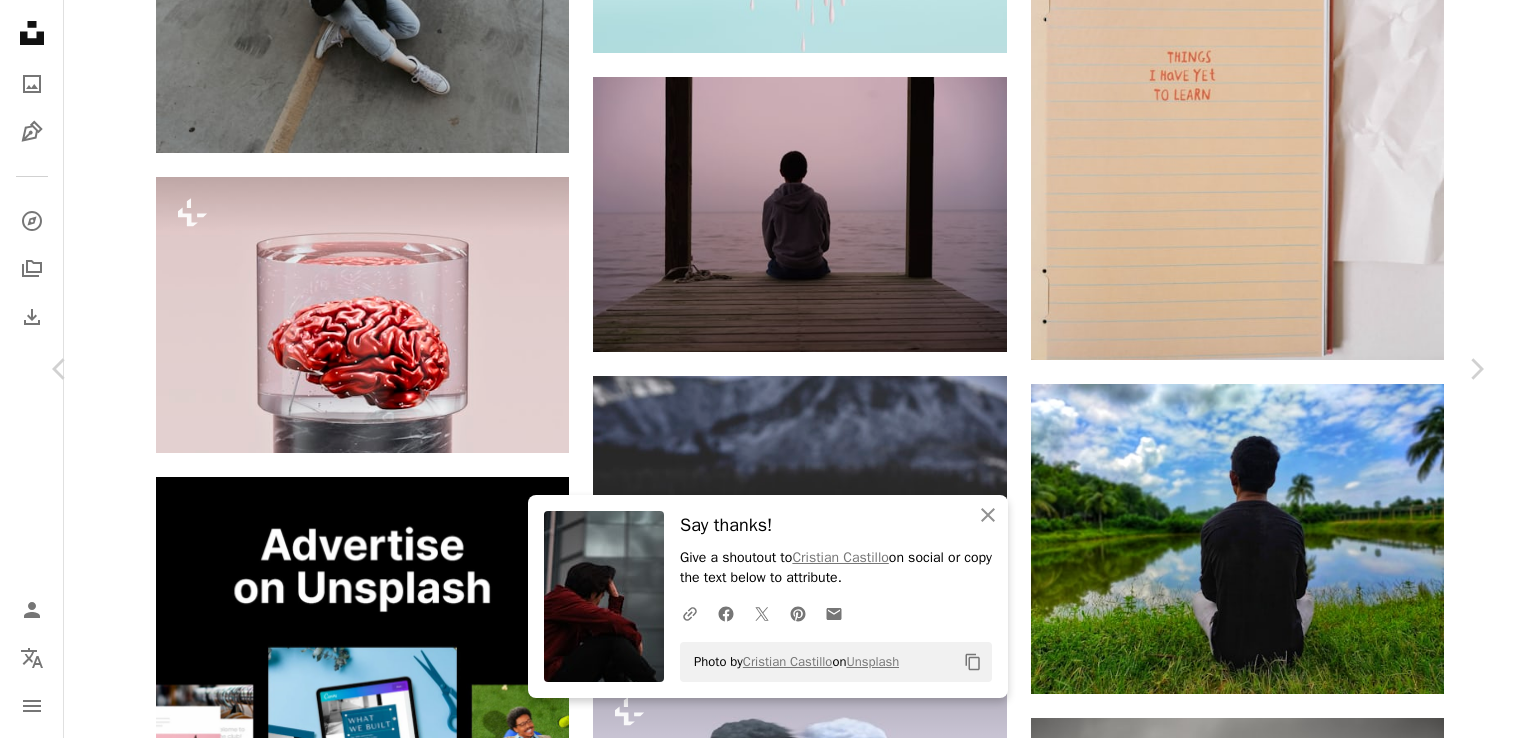 click on "Download free" at bounding box center [1287, 9280] 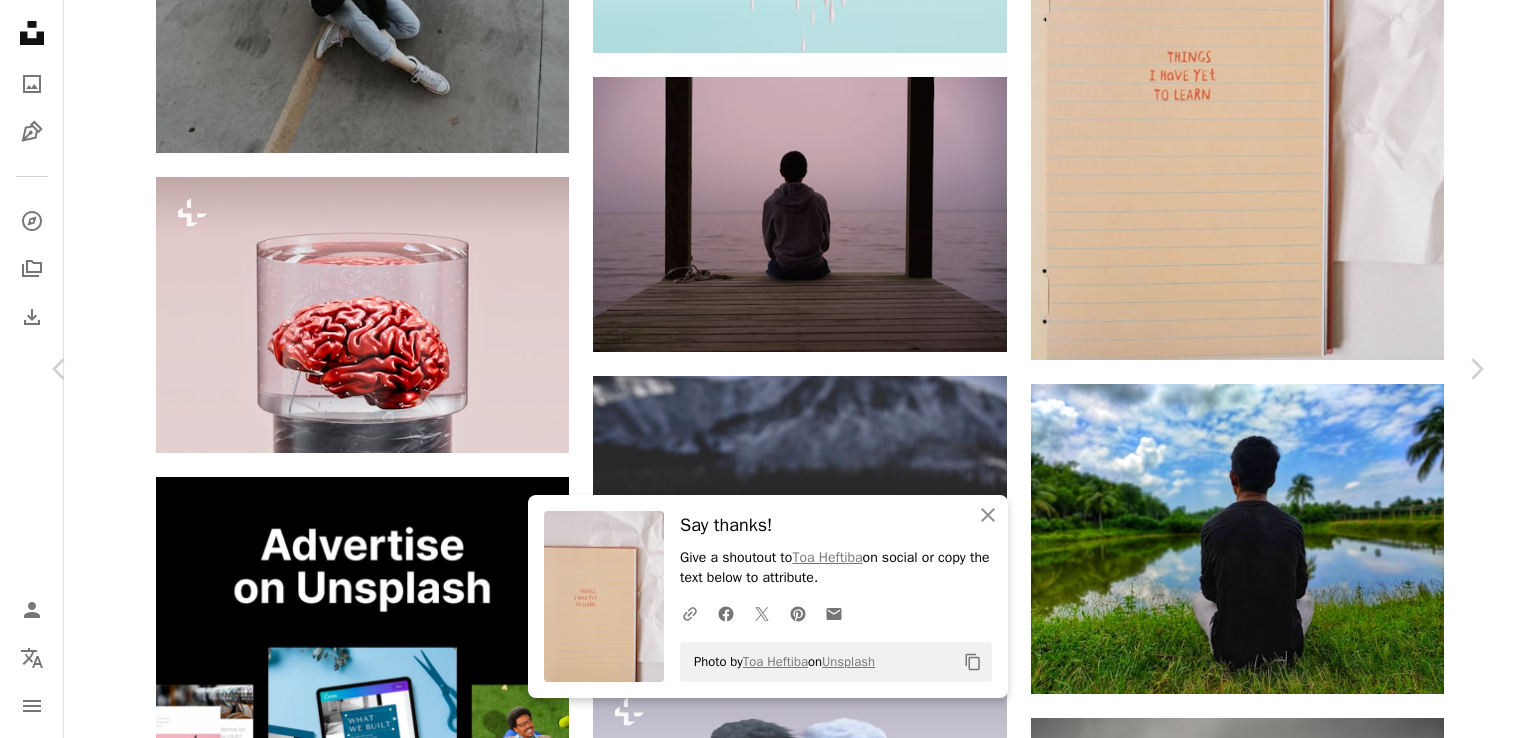click on "Toa Heftiba" at bounding box center (237, 9272) 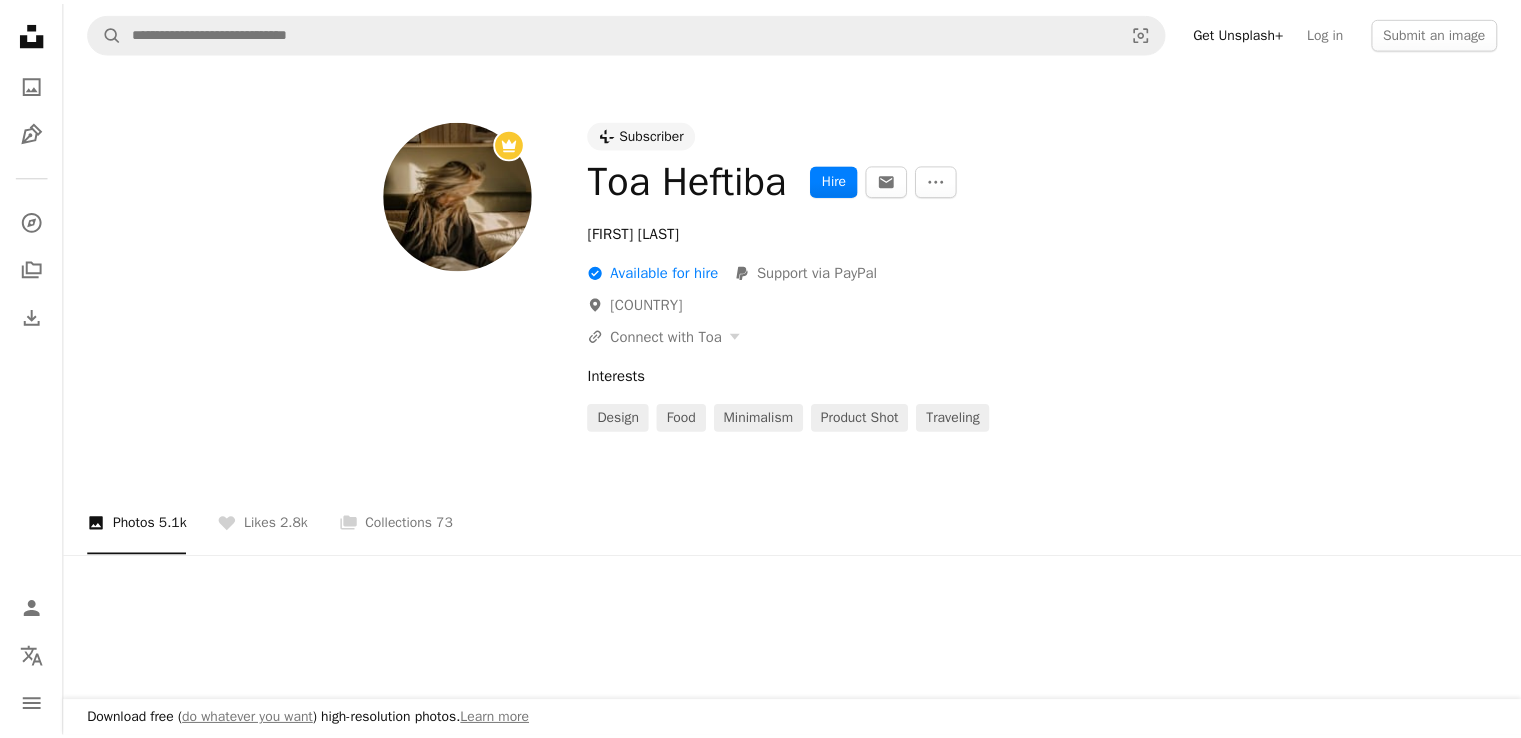 scroll, scrollTop: 0, scrollLeft: 0, axis: both 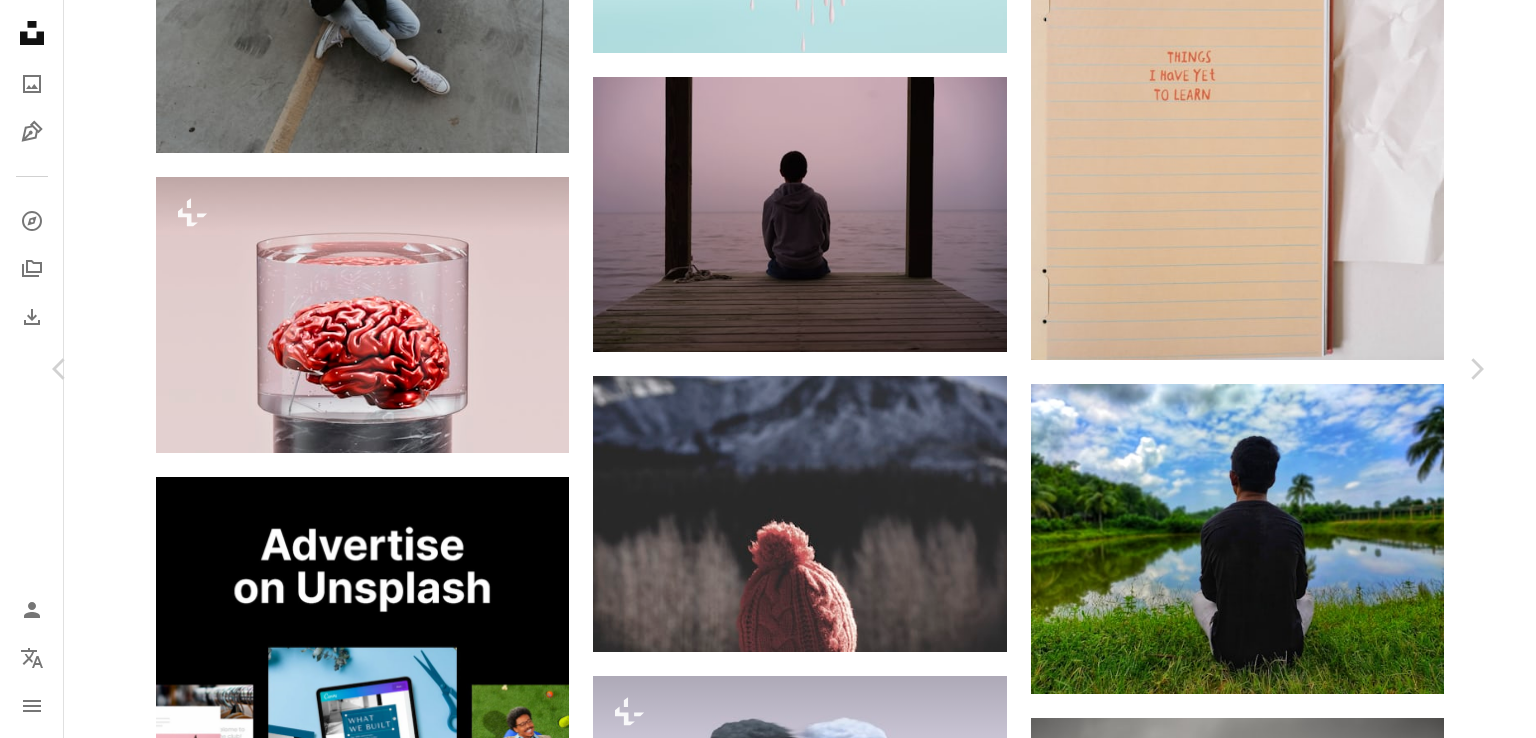 drag, startPoint x: 264, startPoint y: 27, endPoint x: 181, endPoint y: 34, distance: 83.294655 